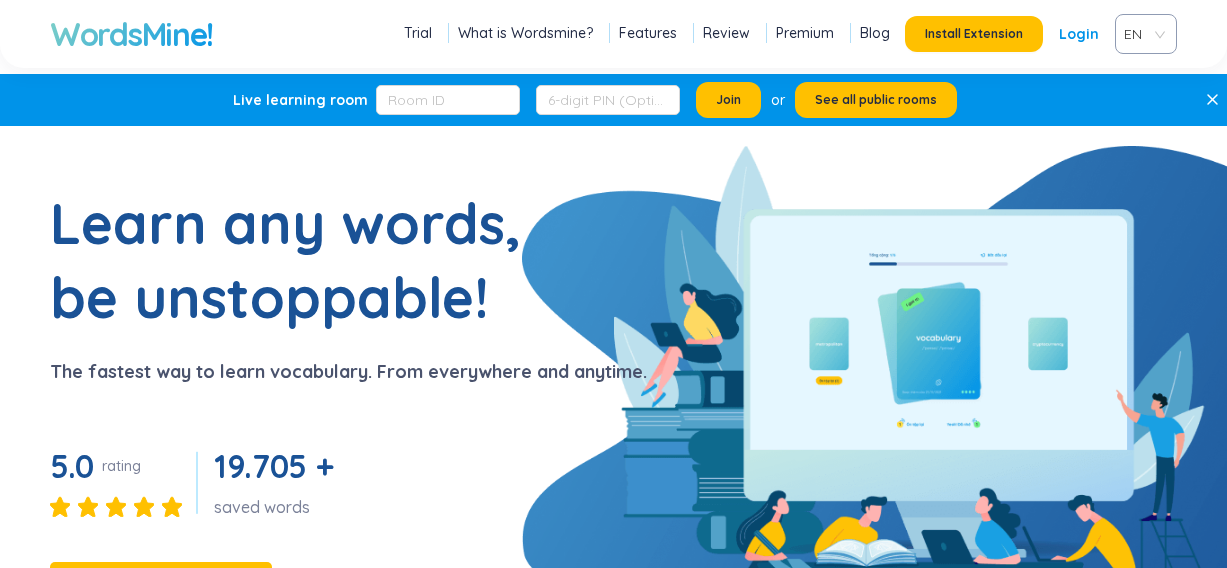 scroll, scrollTop: 0, scrollLeft: 0, axis: both 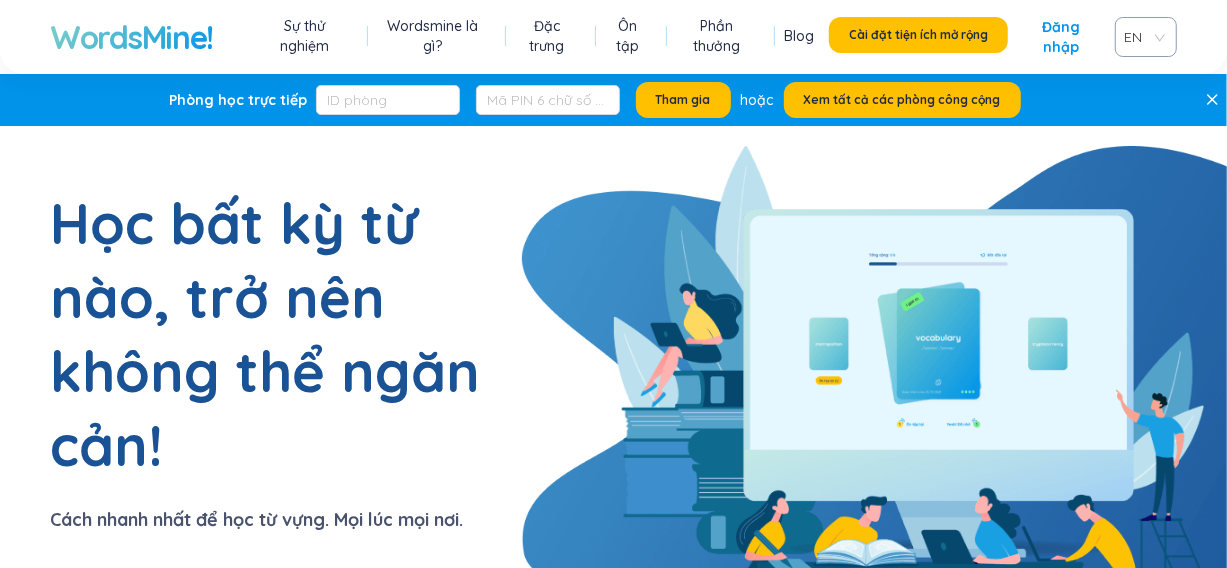click on "WordsMine! Sự thử nghiệm Wordsmine là gì? Đặc trưng Ôn tập Phần thưởng Blog Cài đặt tiện ích mở rộng Đăng nhập EN WordsMine! Wordsmine là gì? Đặc trưng Ôn tập Phần thưởng Blog Cài đặt tiện ích mở rộng Đăng nhập EN Phòng học trực tiếp Tham gia hoặc Xem tất cả các phòng công cộng Học bất kỳ từ nào, trở nên không thể ngăn cản! Cách nhanh nhất để học từ vựng. Mọi lúc mọi nơi. 5.0 xếp hạng 27.394 + từ đã lưu Cài đặt tiện ích mở rộng Cài đặt ngay, nâng cao vốn từ vựng của bạn ngay hôm nay! Hiểu nhanh Nhấp đúp vào bất kỳ từ nào để tra cứu định nghĩa trong hơn 100 ngôn ngữ. Luôn bên cạnh bạn Tiện ích mở rộng Chrome cho phép bạn thêm từ theo cách thủ công từ bất kỳ trang web nào. Từ điển cá nhân hóa Chọn và thêm định nghĩa tùy chỉnh từ các nguồn đáng tin cậy nhất. Dễ nhớ 1 2 3" at bounding box center [613, 2886] 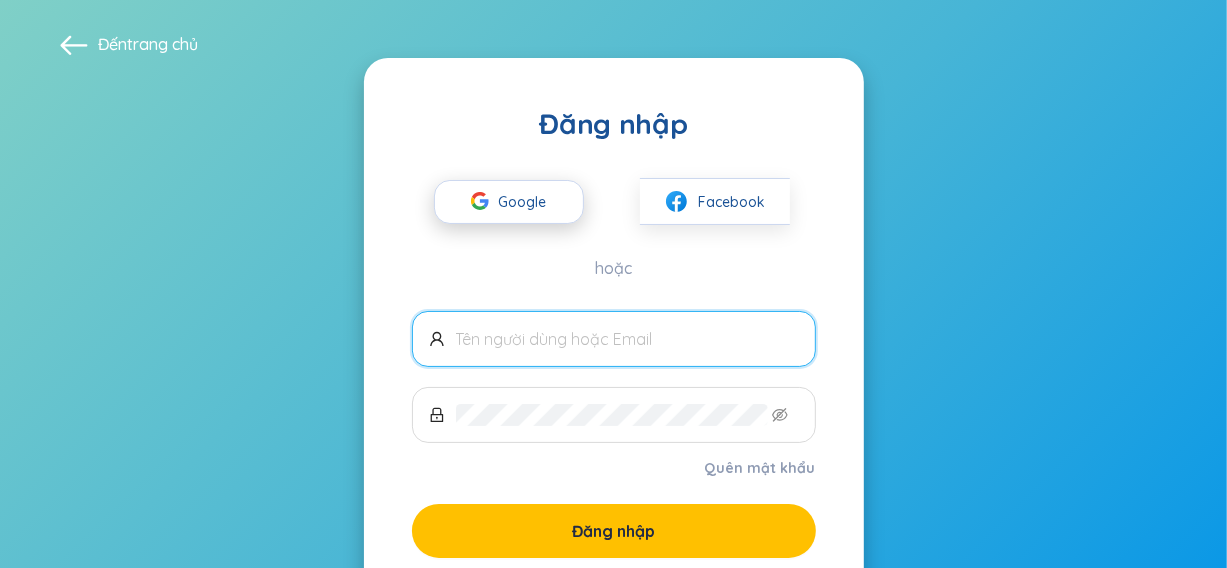 click on "Google" at bounding box center (528, 202) 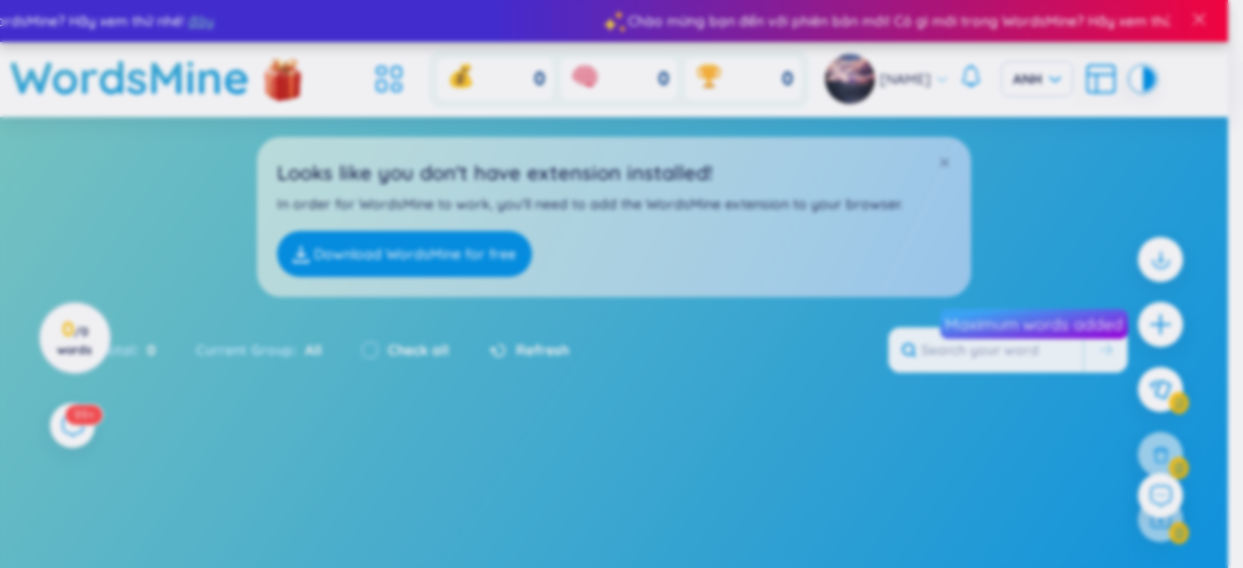 scroll, scrollTop: 0, scrollLeft: 0, axis: both 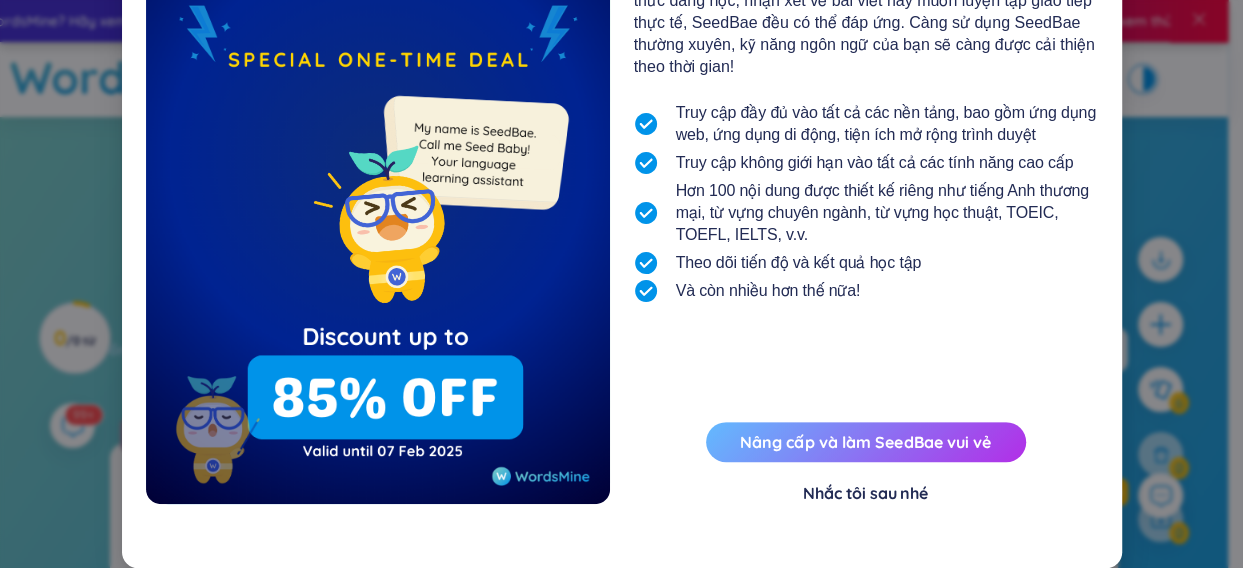 click on "Nâng cấp và làm SeedBae vui vẻ" at bounding box center (865, 442) 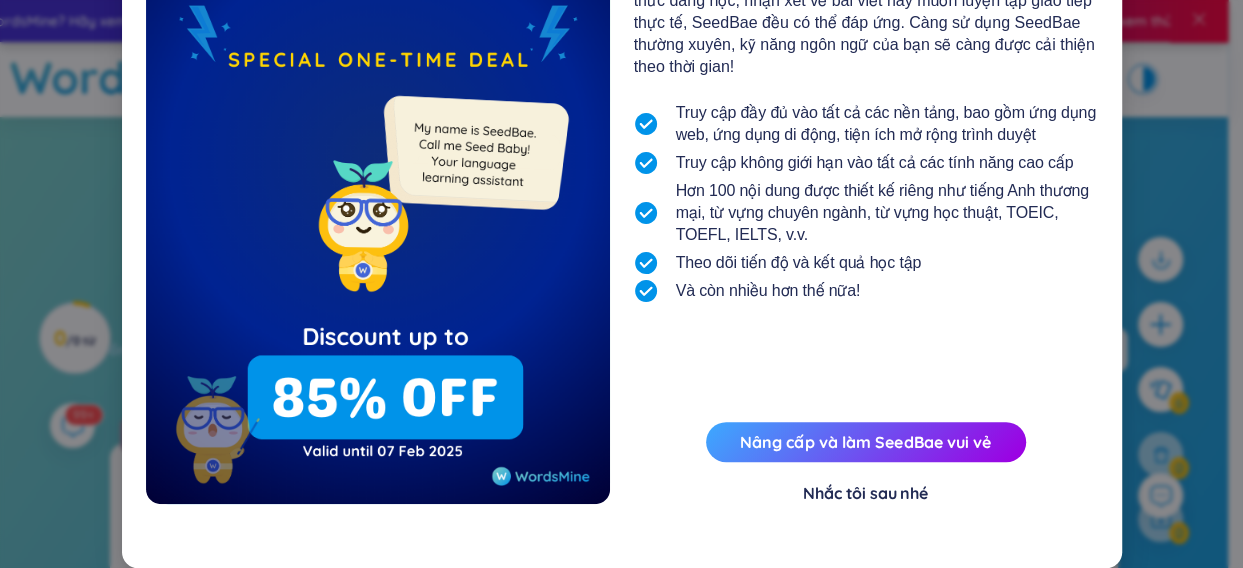 scroll, scrollTop: 0, scrollLeft: 0, axis: both 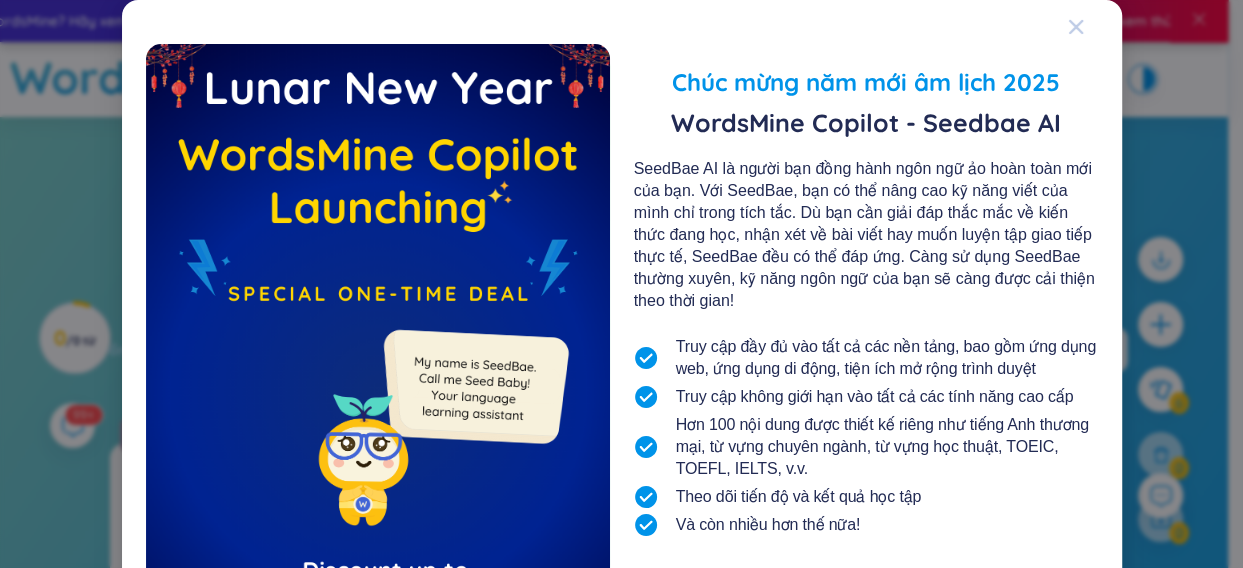 click at bounding box center [1095, 27] 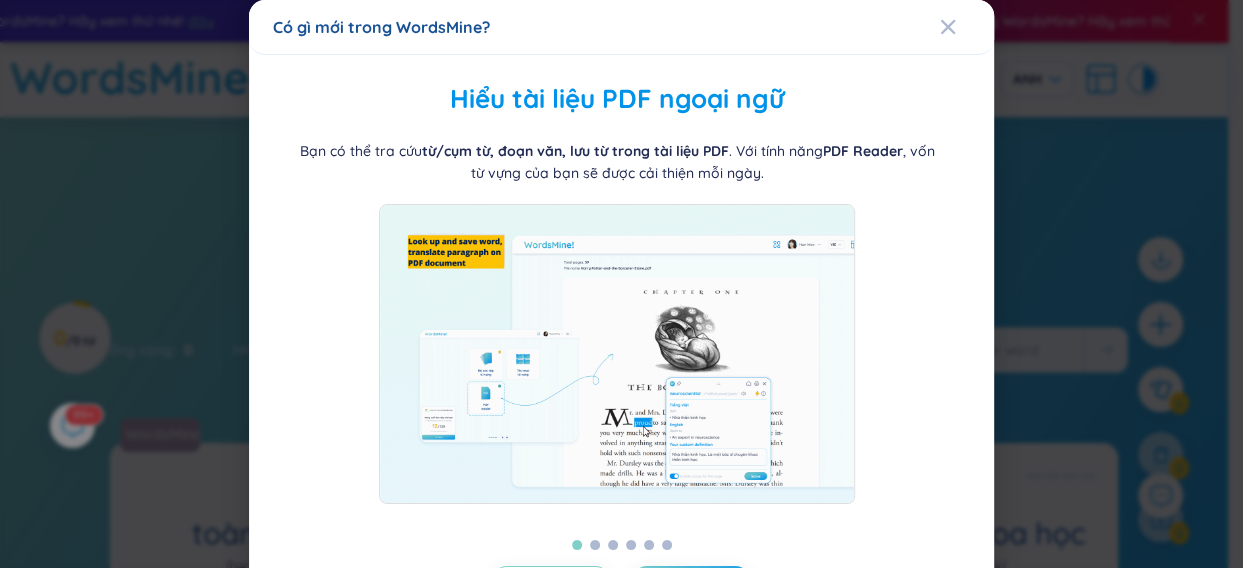 scroll, scrollTop: 100, scrollLeft: 0, axis: vertical 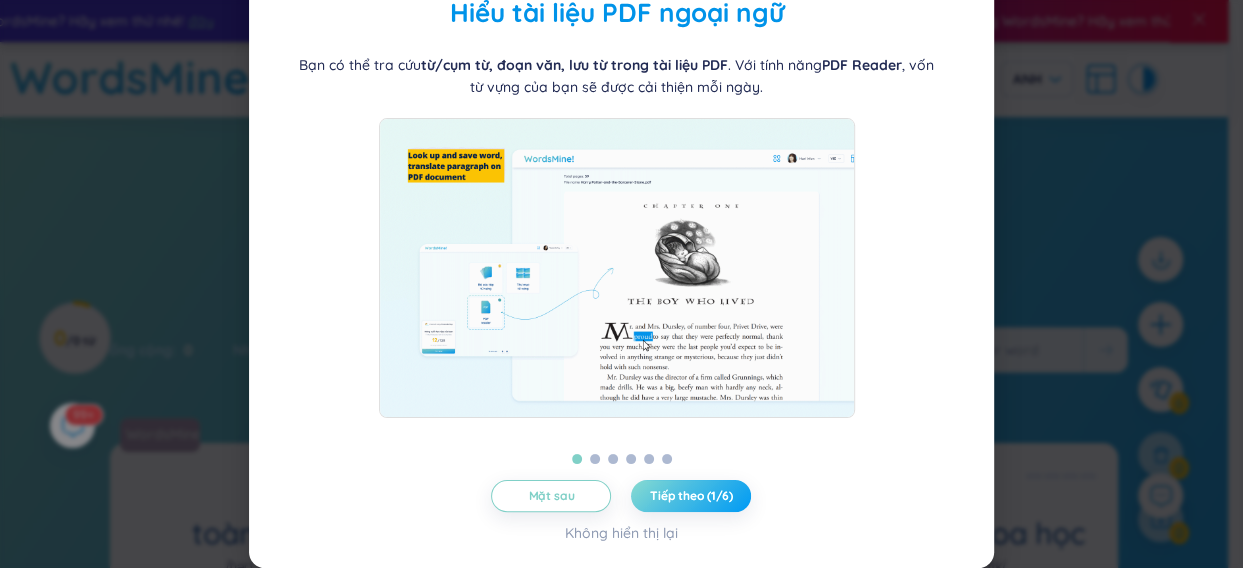 click on "Tiếp theo (1/6)" at bounding box center (691, 495) 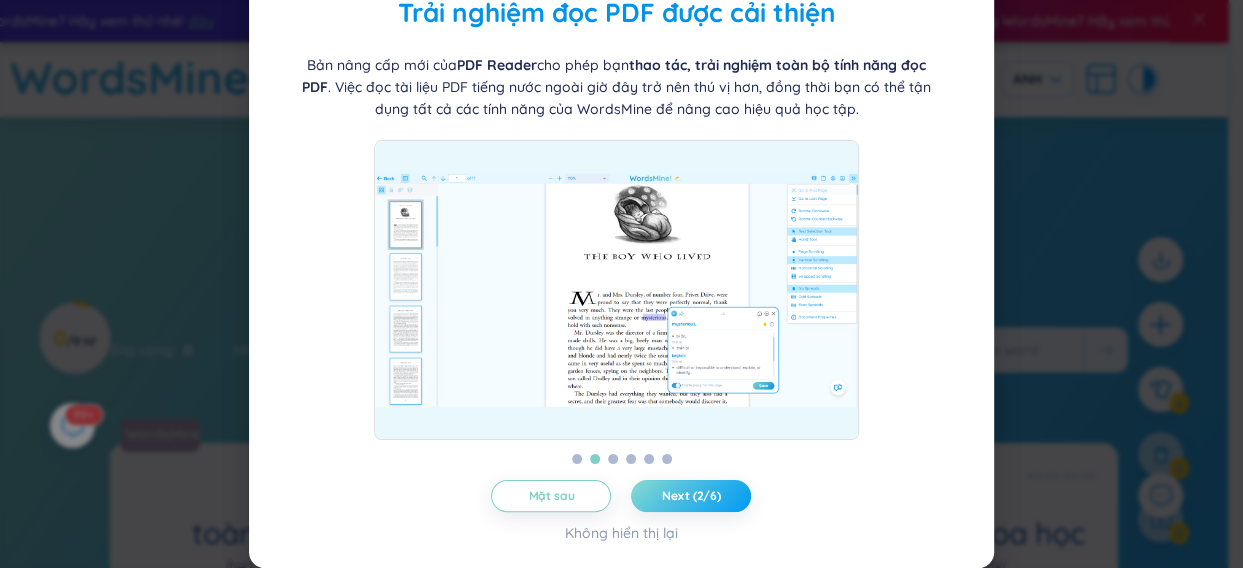 click on "Next (2/6)" at bounding box center (691, 496) 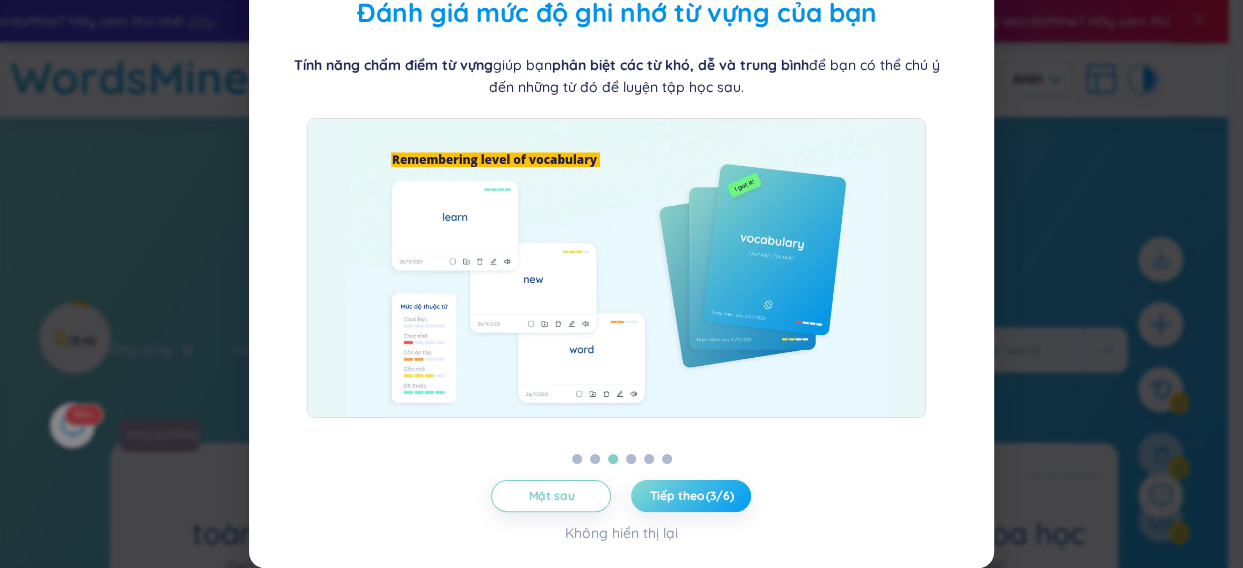 click on "Tiếp theo (3/6)" at bounding box center [691, 495] 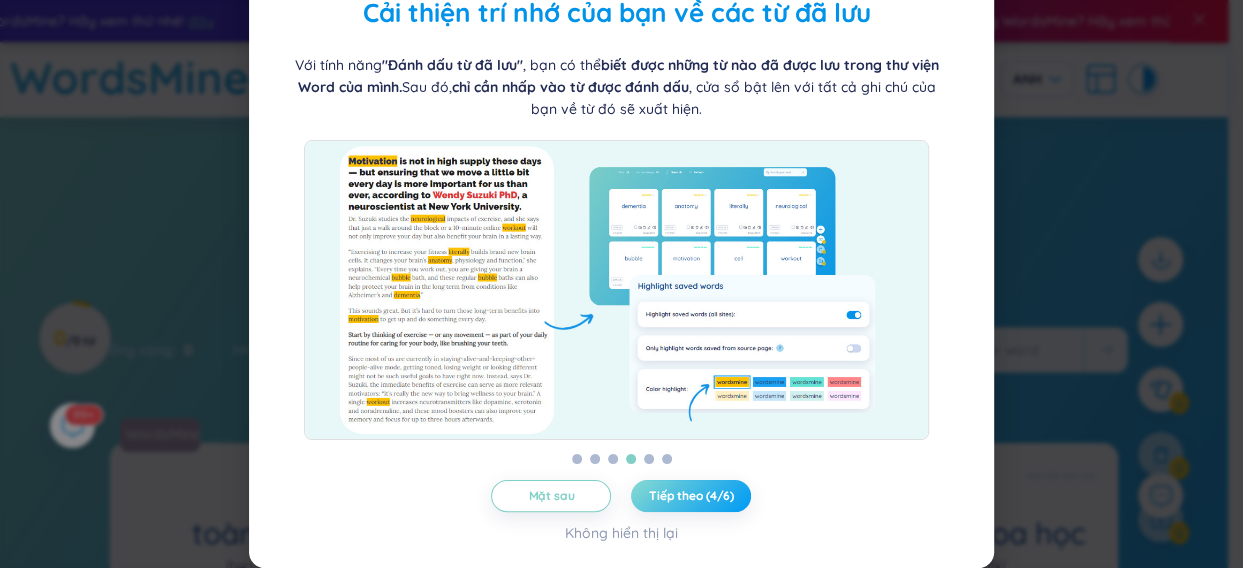 click on "Tiếp theo (4/6)" at bounding box center (691, 495) 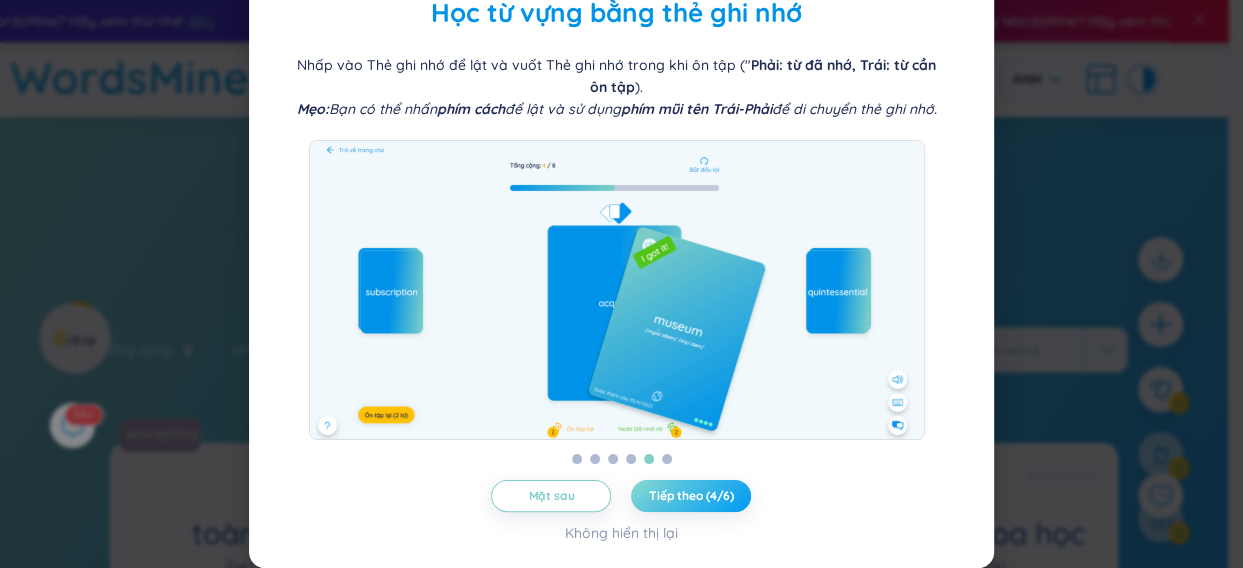 click on "Tiếp theo (4/6)" at bounding box center (691, 495) 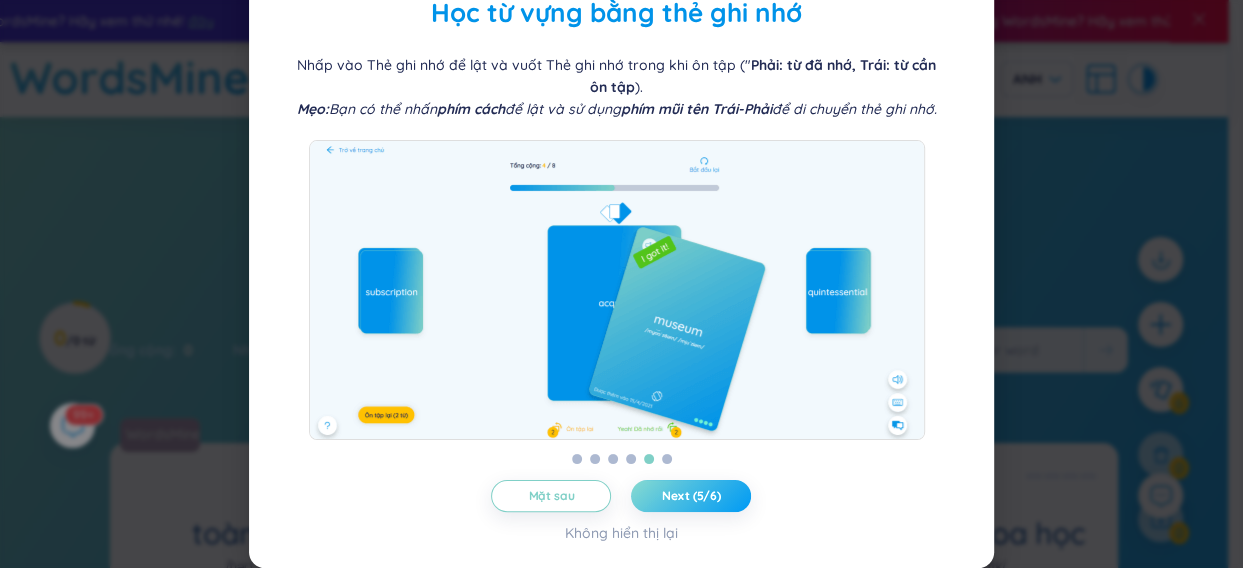 click on "Next (5/6)" at bounding box center (691, 496) 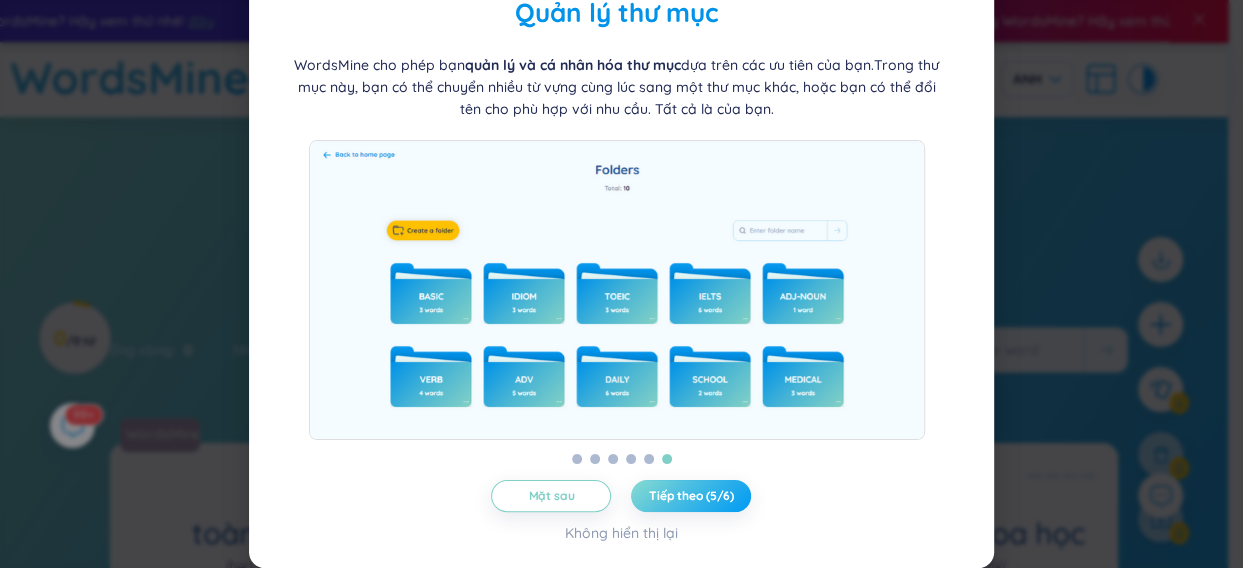 click on "Tiếp theo (5/6)" at bounding box center [691, 495] 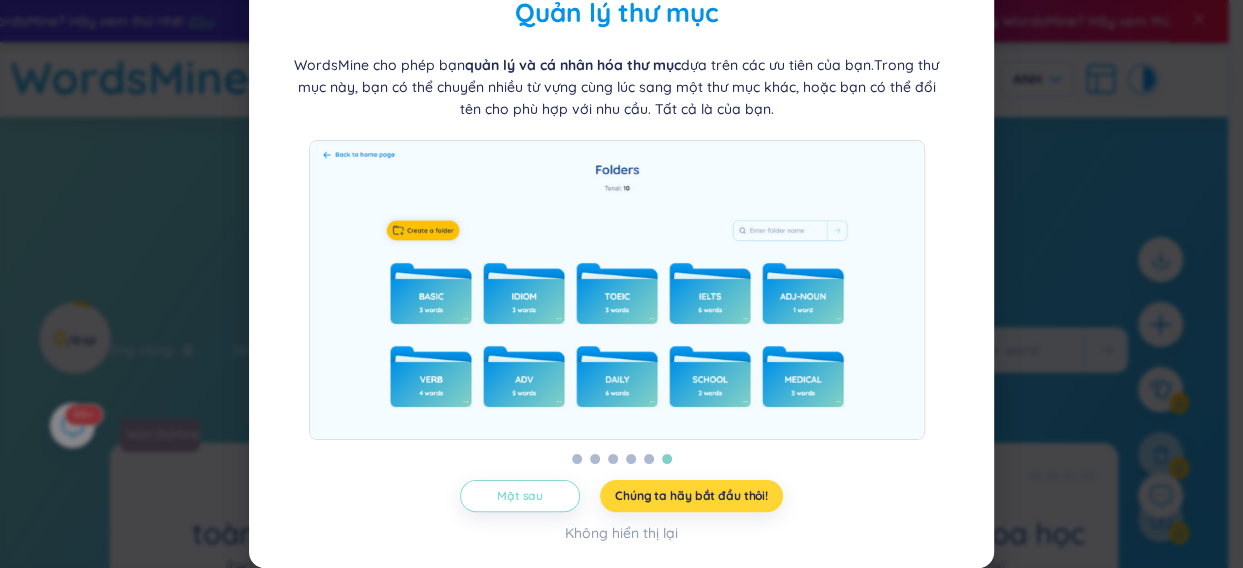 click on "Mặt sau" at bounding box center [520, 495] 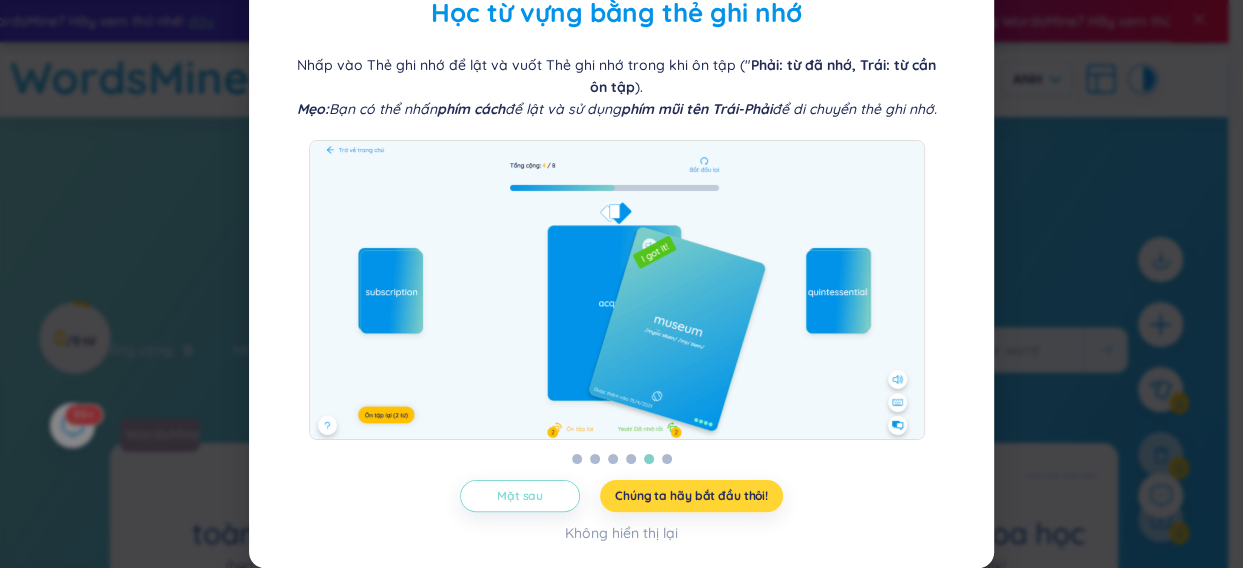 click on "Mặt sau" at bounding box center [520, 495] 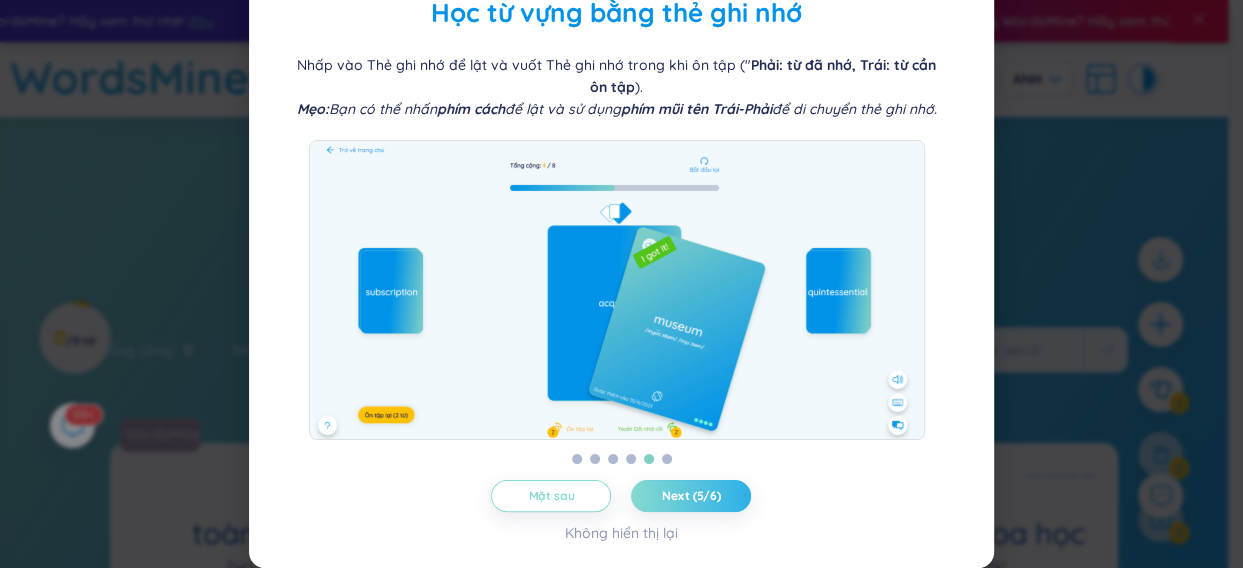 click on "Mặt sau" at bounding box center (551, 495) 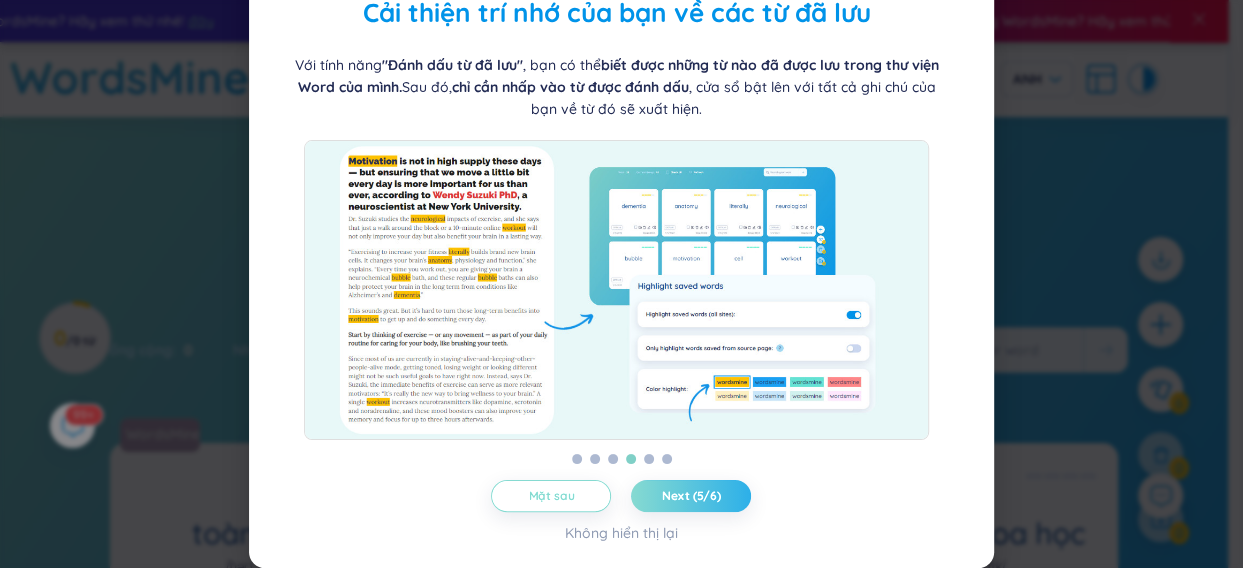 click on "Mặt sau" at bounding box center [551, 495] 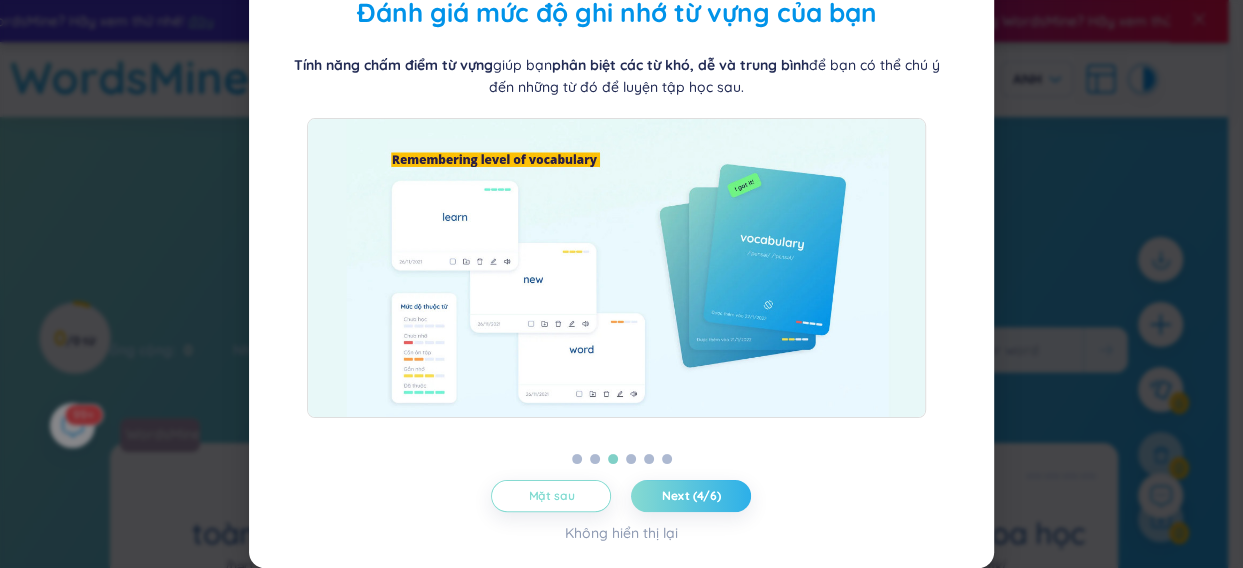 click on "Mặt sau" at bounding box center (551, 495) 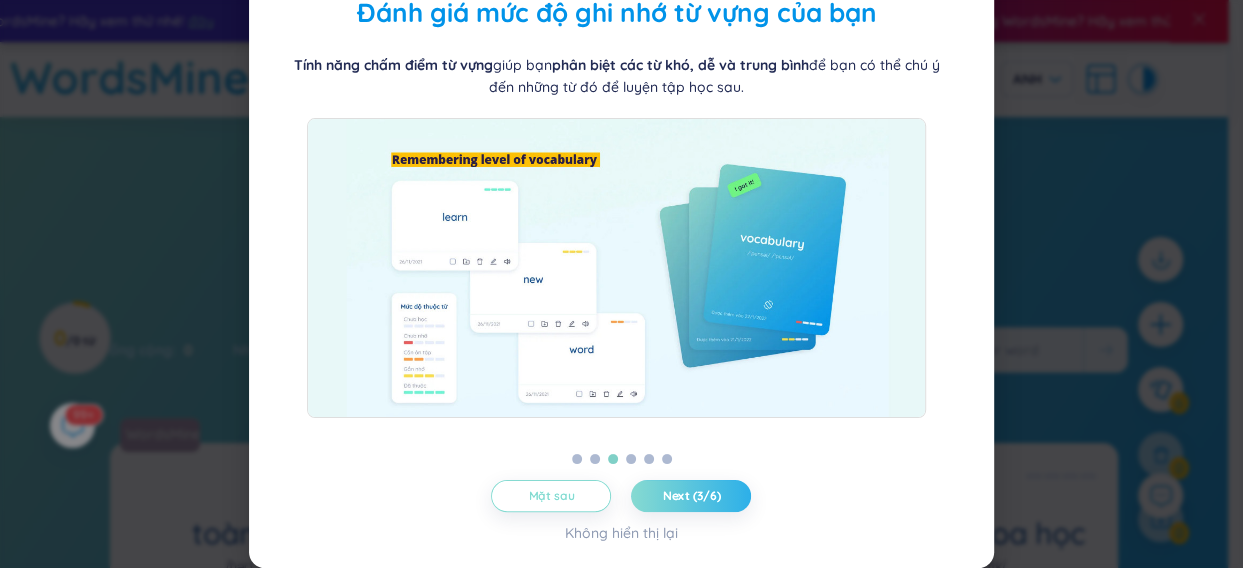 click on "Mặt sau" at bounding box center (551, 495) 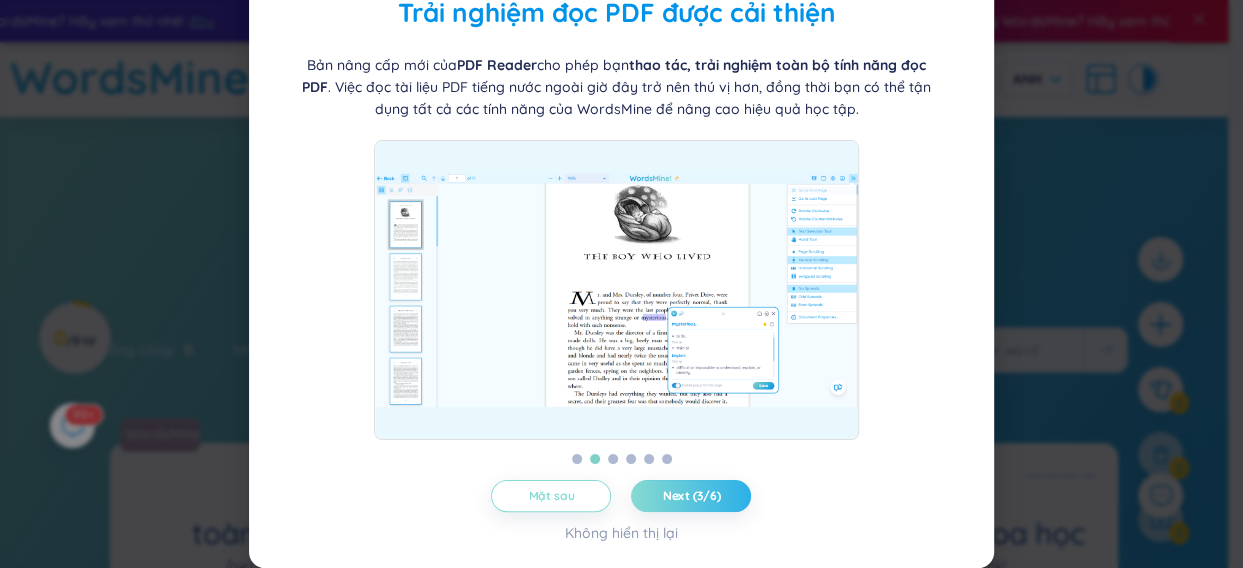 click on "Mặt sau" at bounding box center [551, 495] 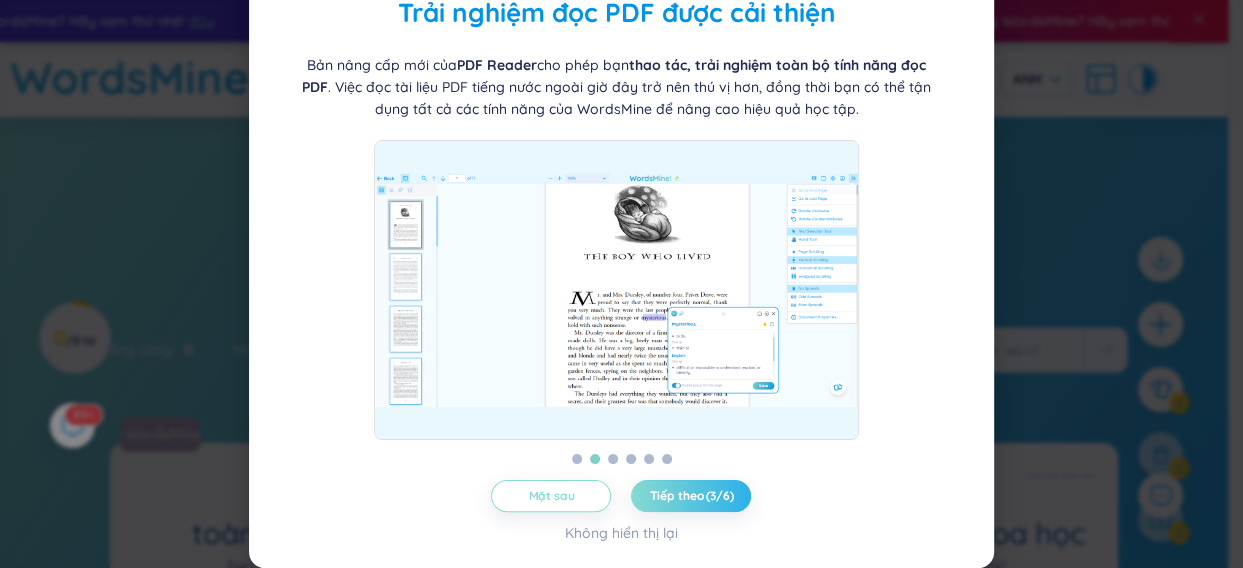click on "Mặt sau" at bounding box center [551, 495] 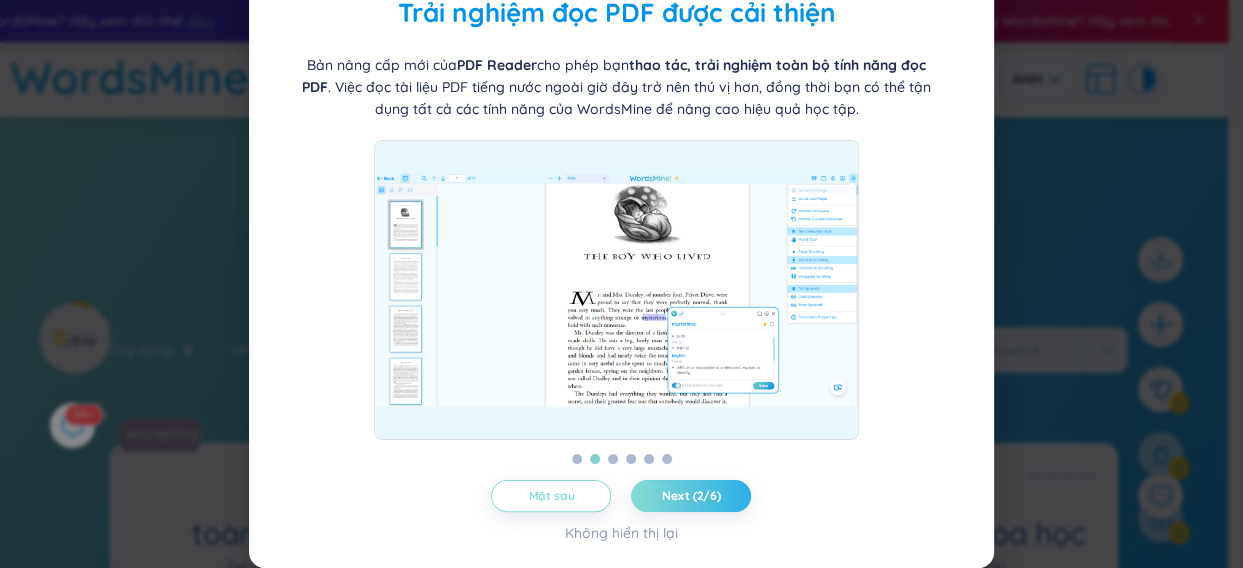 click on "Mặt sau" at bounding box center (551, 495) 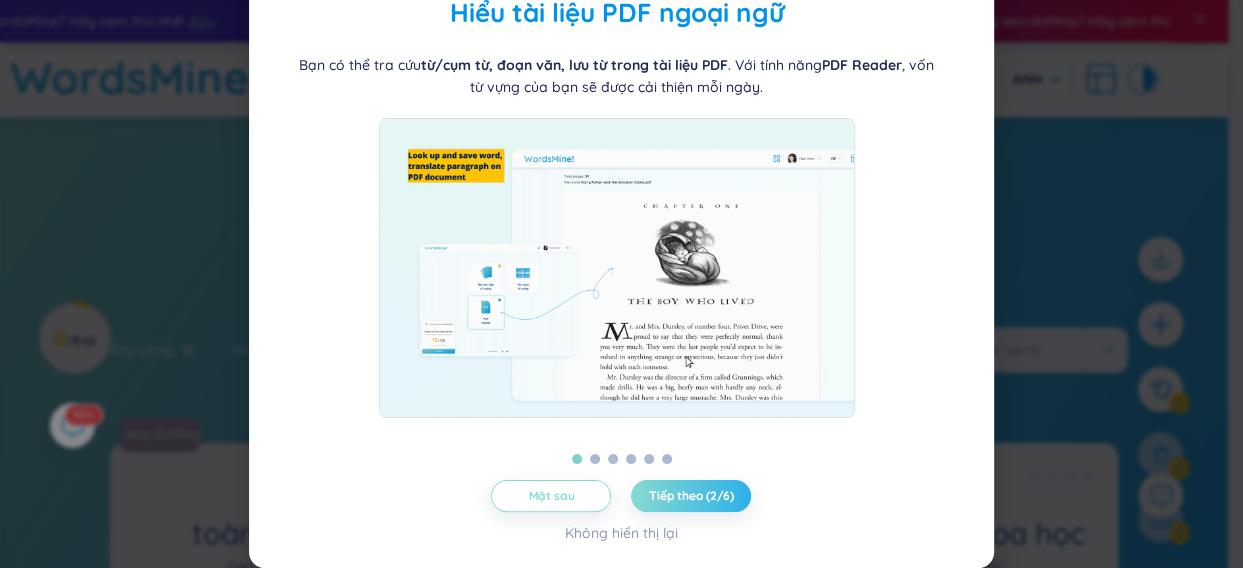 click on "Mặt sau" at bounding box center (551, 495) 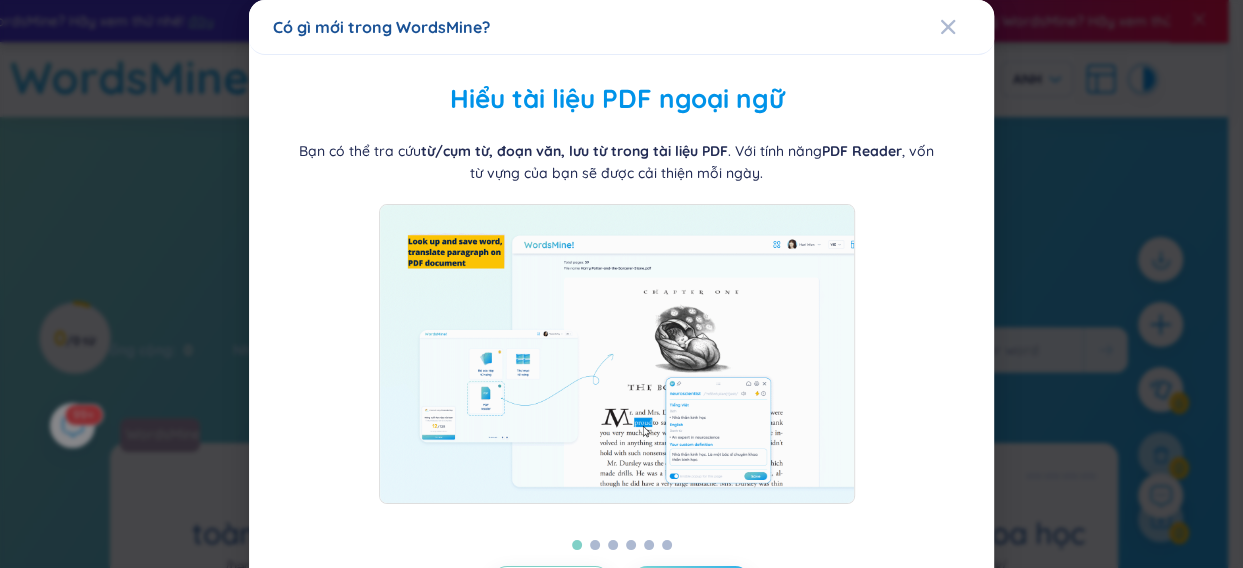 scroll, scrollTop: 100, scrollLeft: 0, axis: vertical 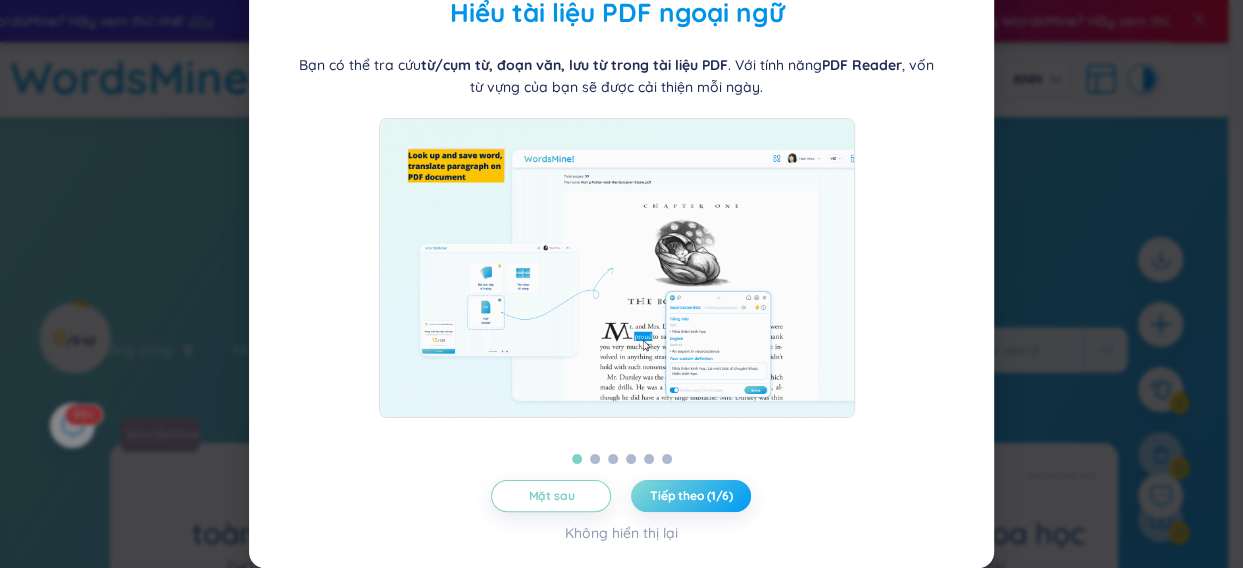 click on "Tiếp theo (1/6)" at bounding box center [691, 496] 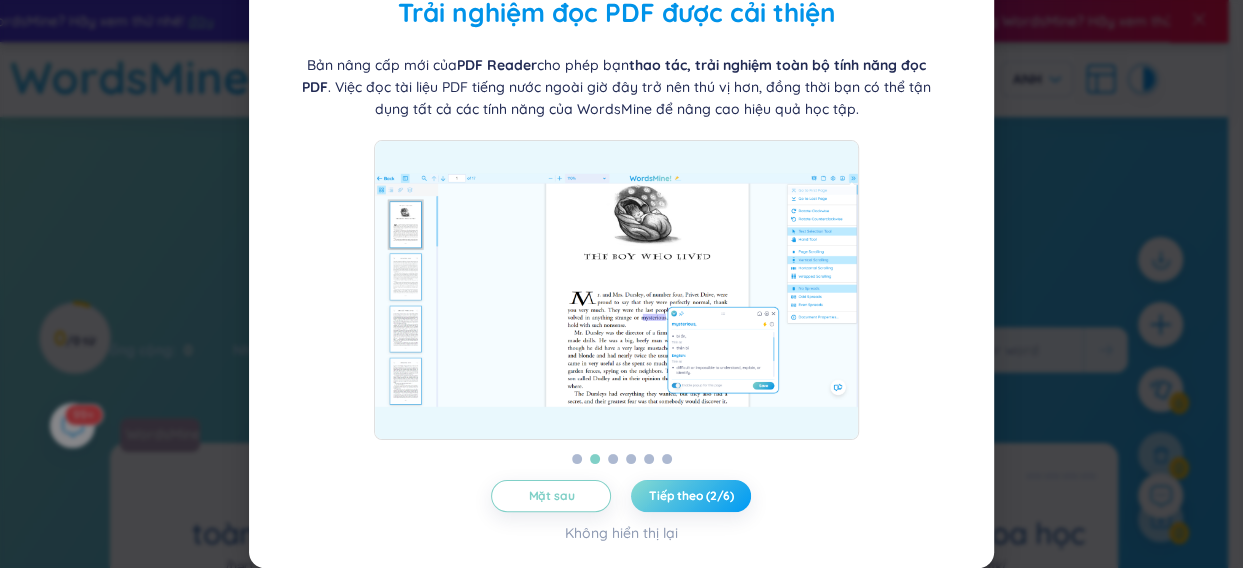 click on "Tiếp theo (2/6)" at bounding box center [691, 496] 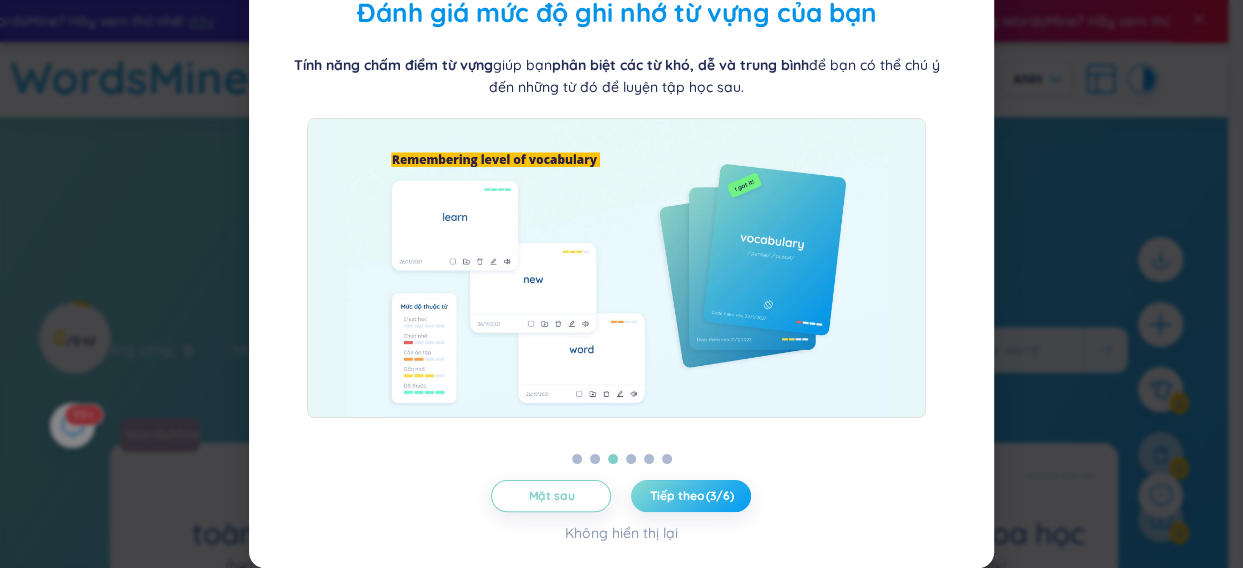 click on "Tiếp theo (3/6)" at bounding box center (691, 496) 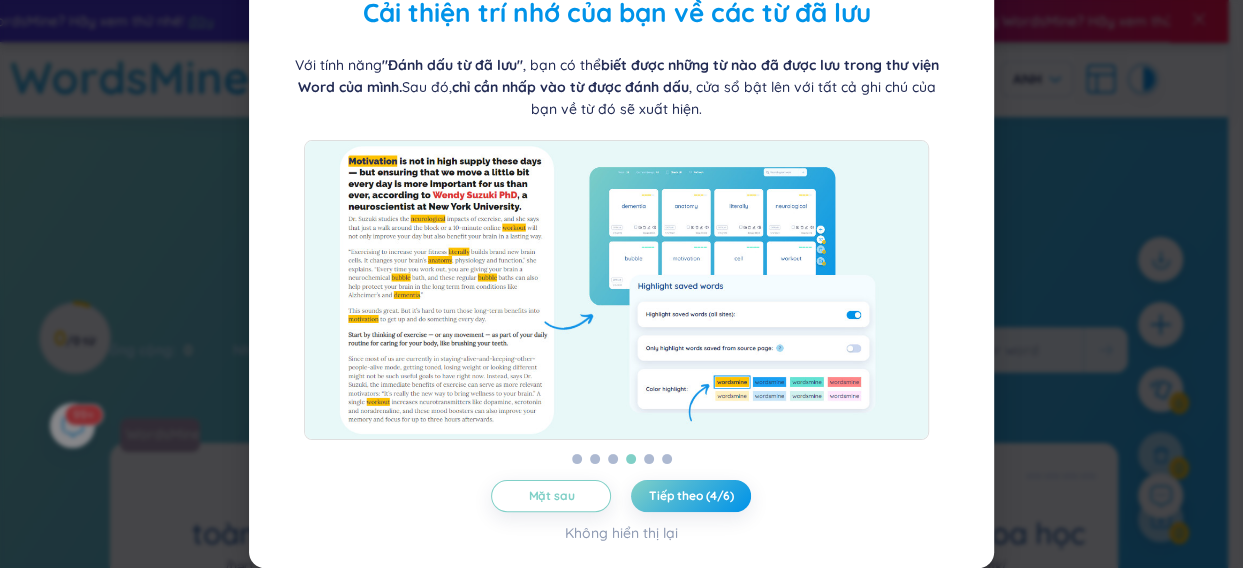 click on "Tiếp theo (4/6)" at bounding box center [691, 495] 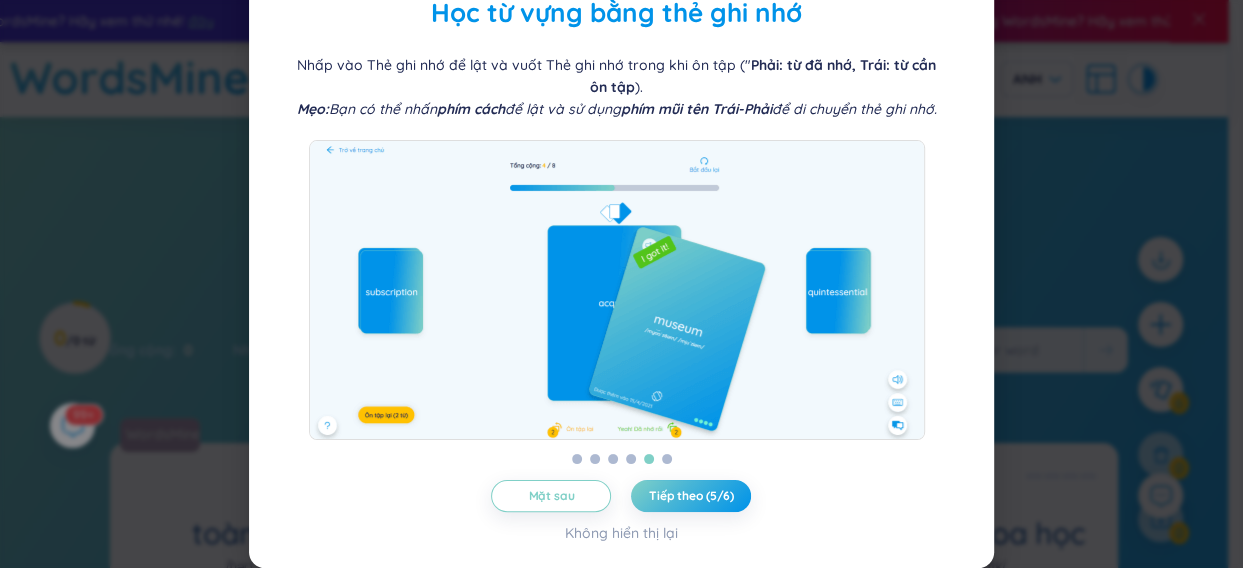 click on "Tiếp theo (5/6)" at bounding box center (691, 495) 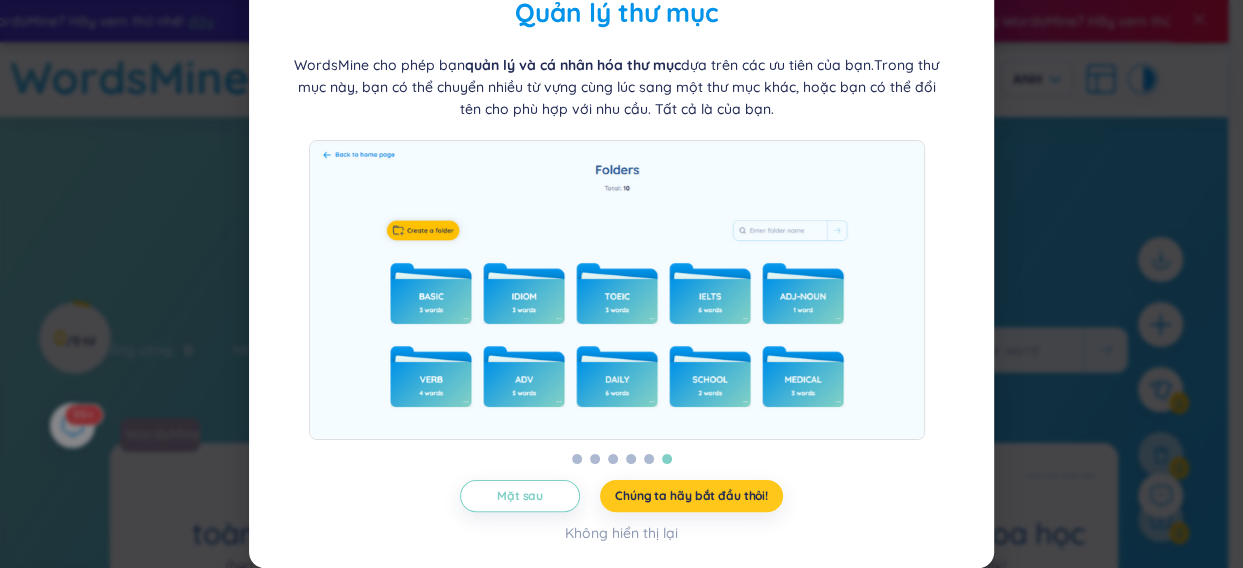 click on "Chúng ta hãy bắt đầu thôi!" at bounding box center [691, 495] 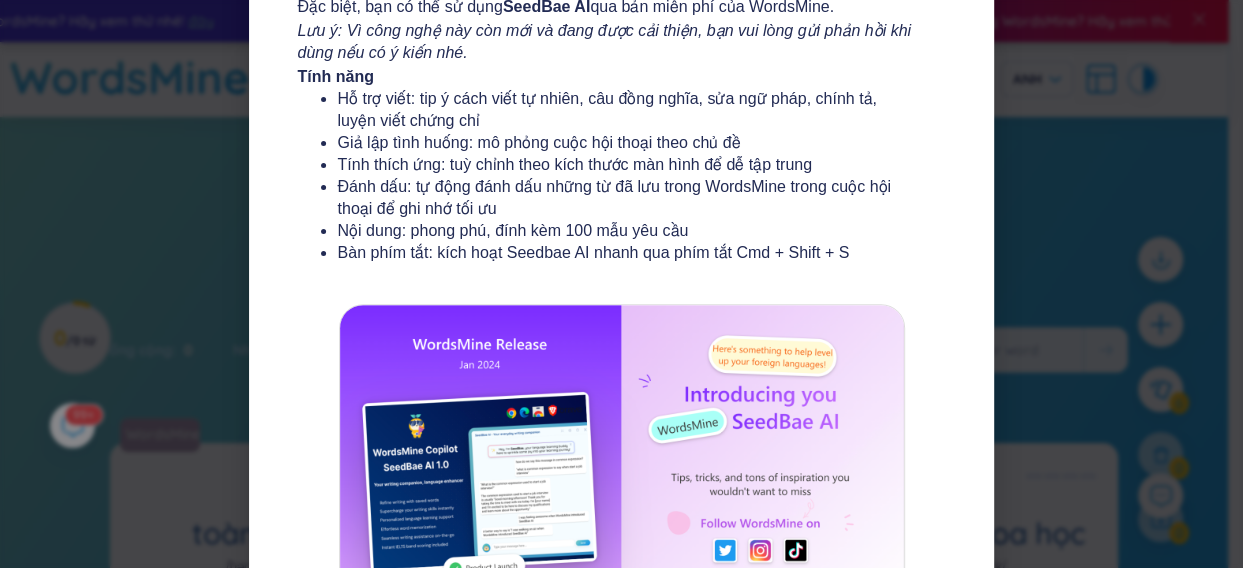 scroll, scrollTop: 463, scrollLeft: 0, axis: vertical 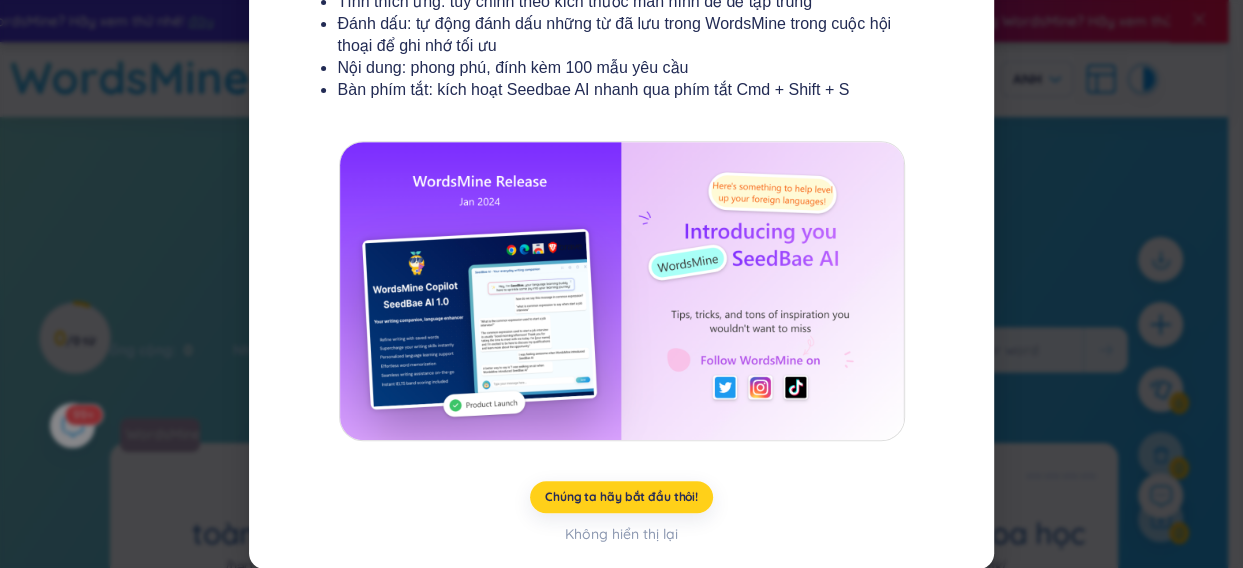 click on "Chúng ta hãy bắt đầu thôi!" at bounding box center [621, 497] 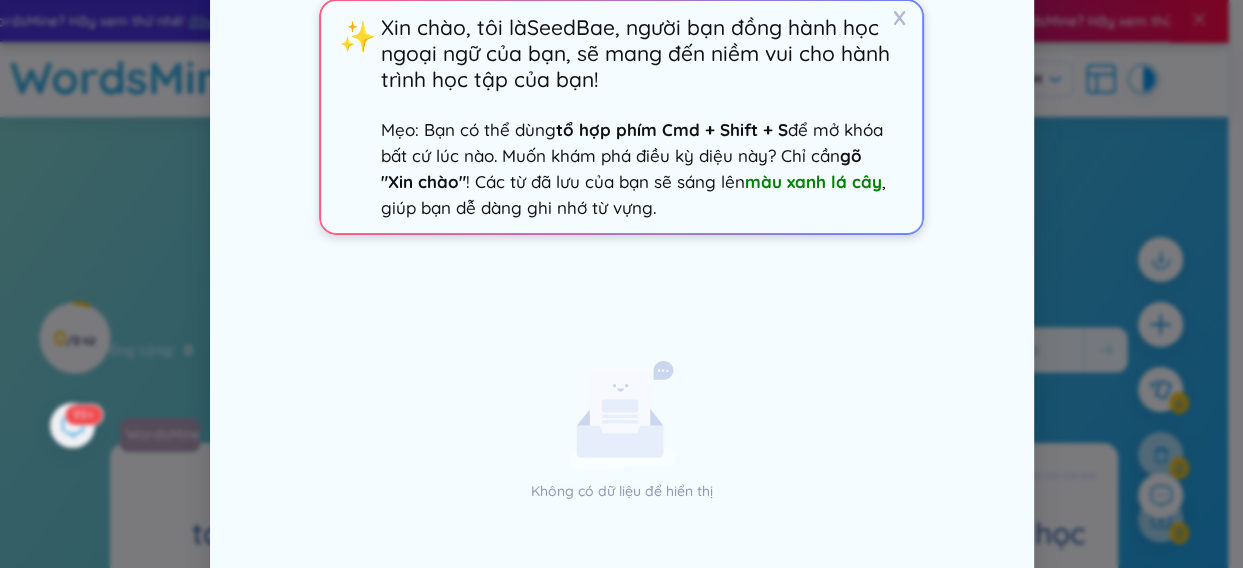 scroll, scrollTop: 259, scrollLeft: 0, axis: vertical 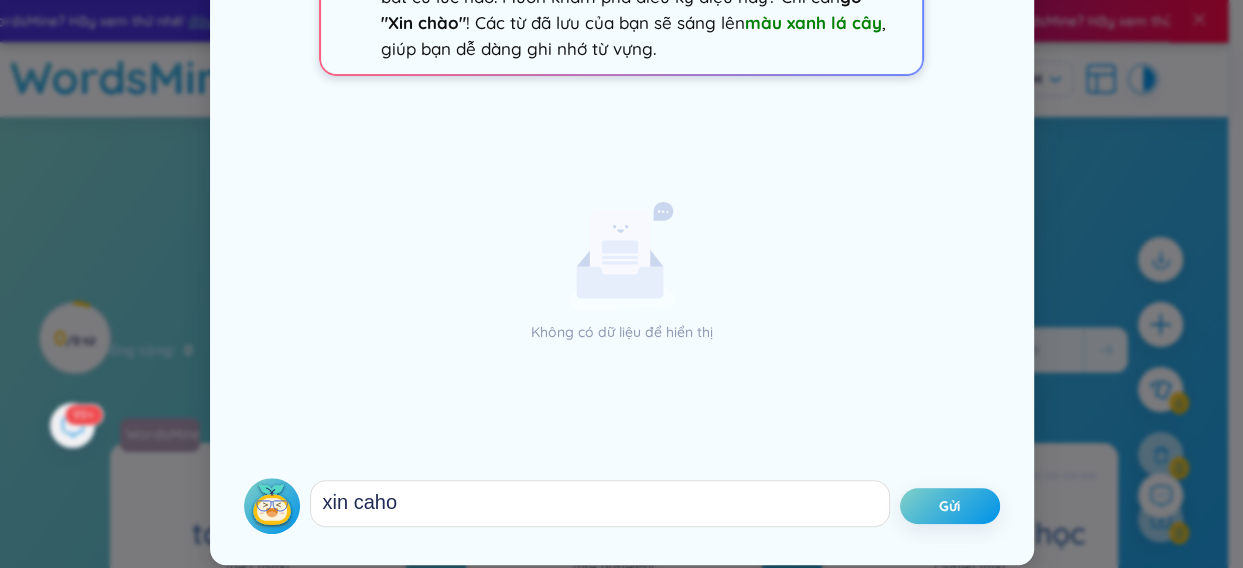 type on "xin cahof" 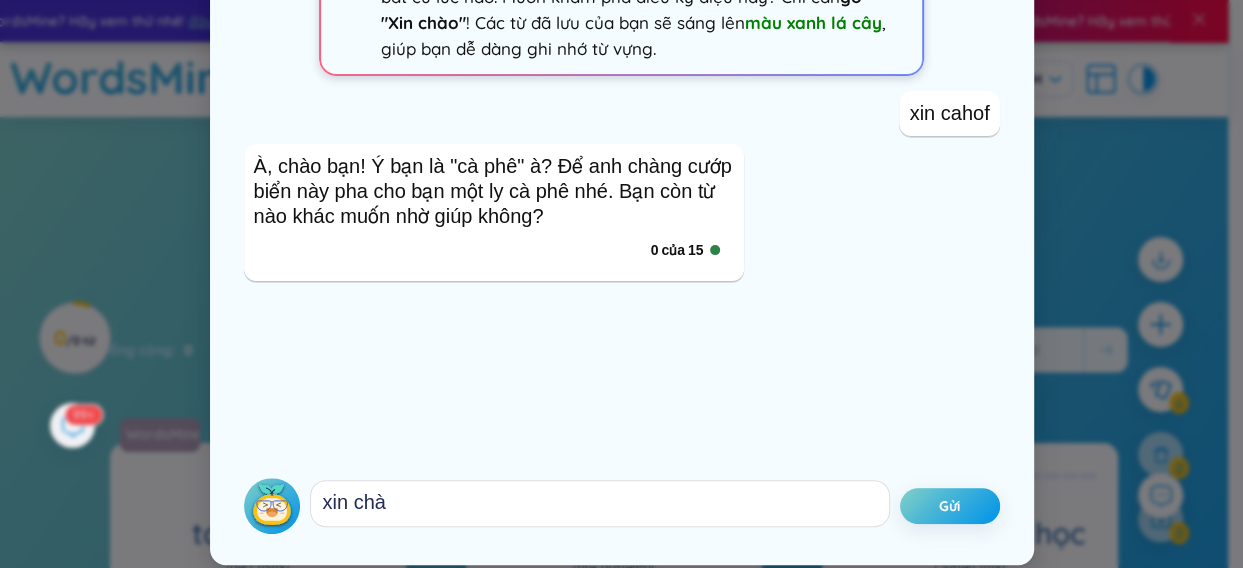 type on "xin chào" 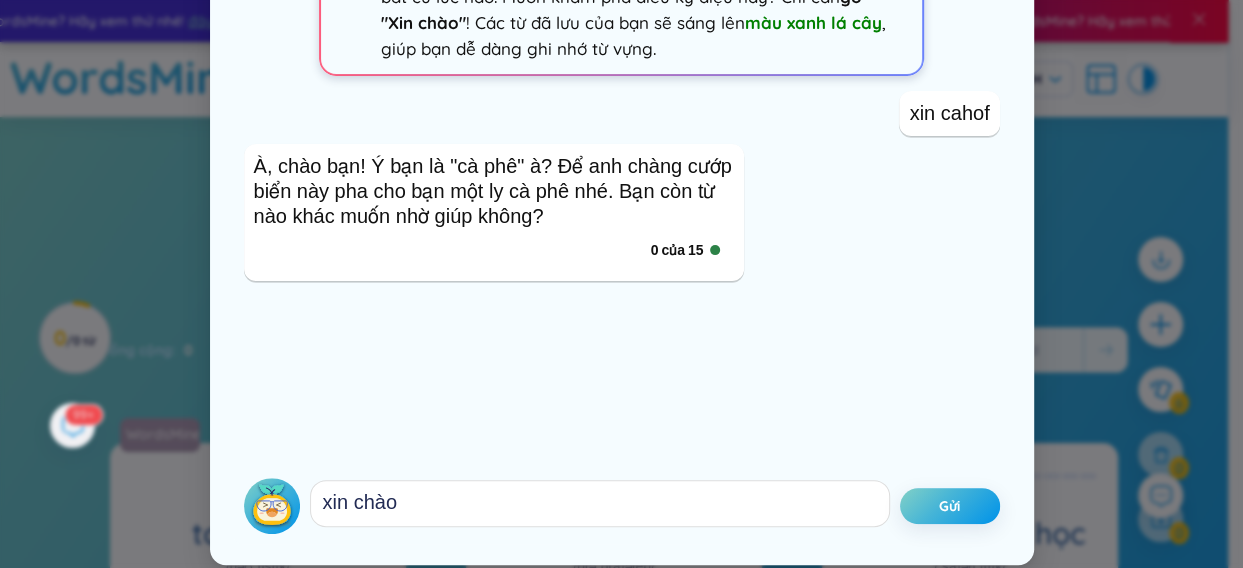 type 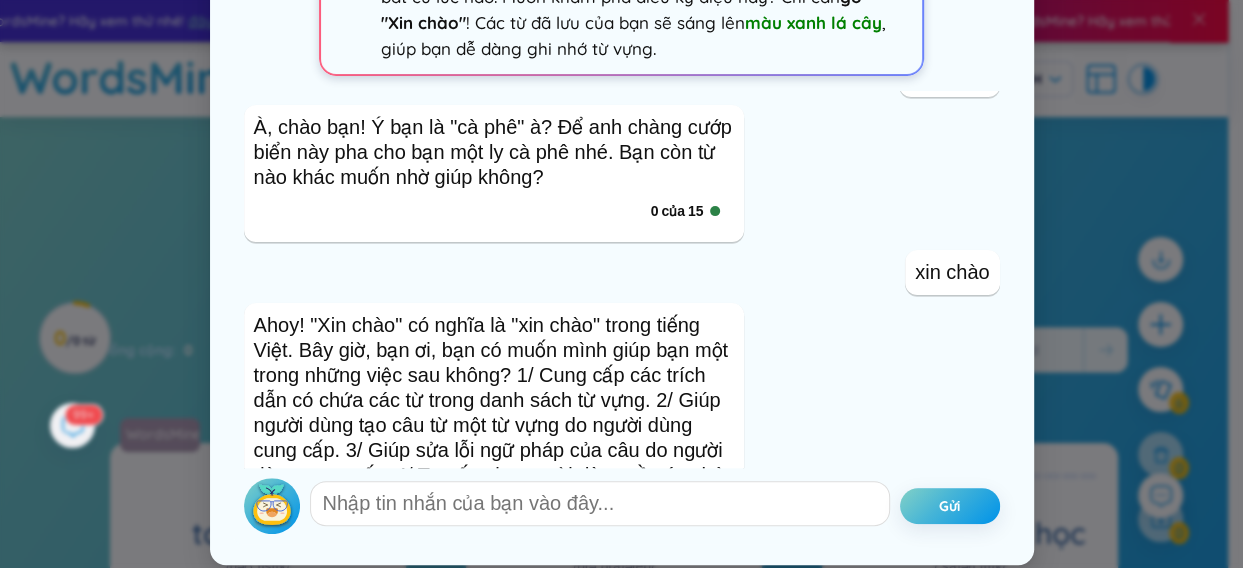 scroll, scrollTop: 139, scrollLeft: 0, axis: vertical 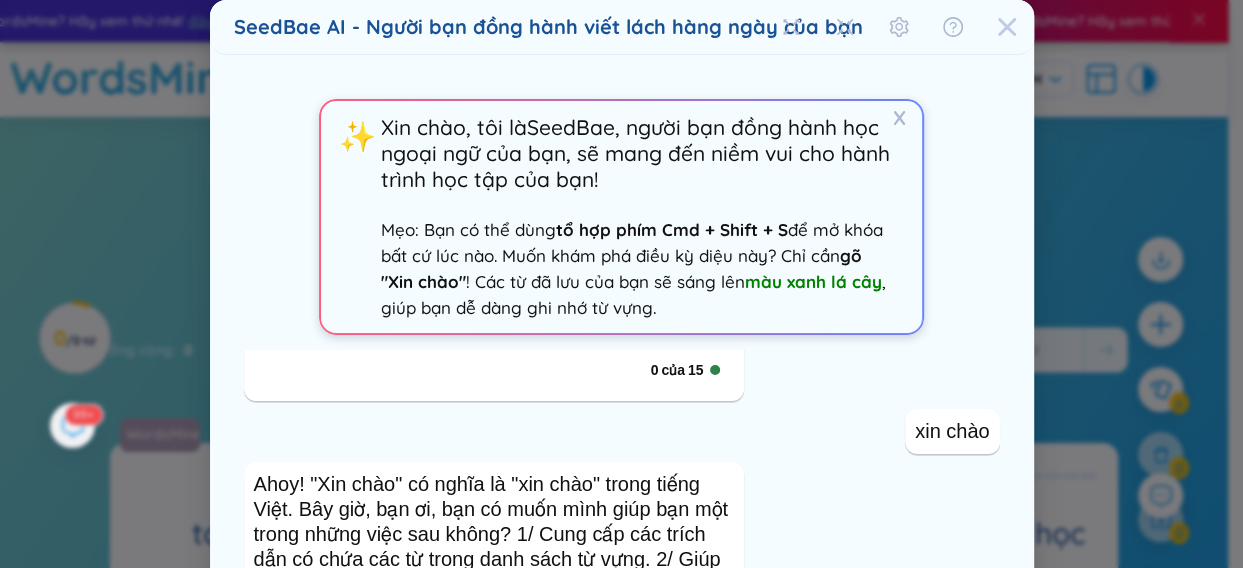 click 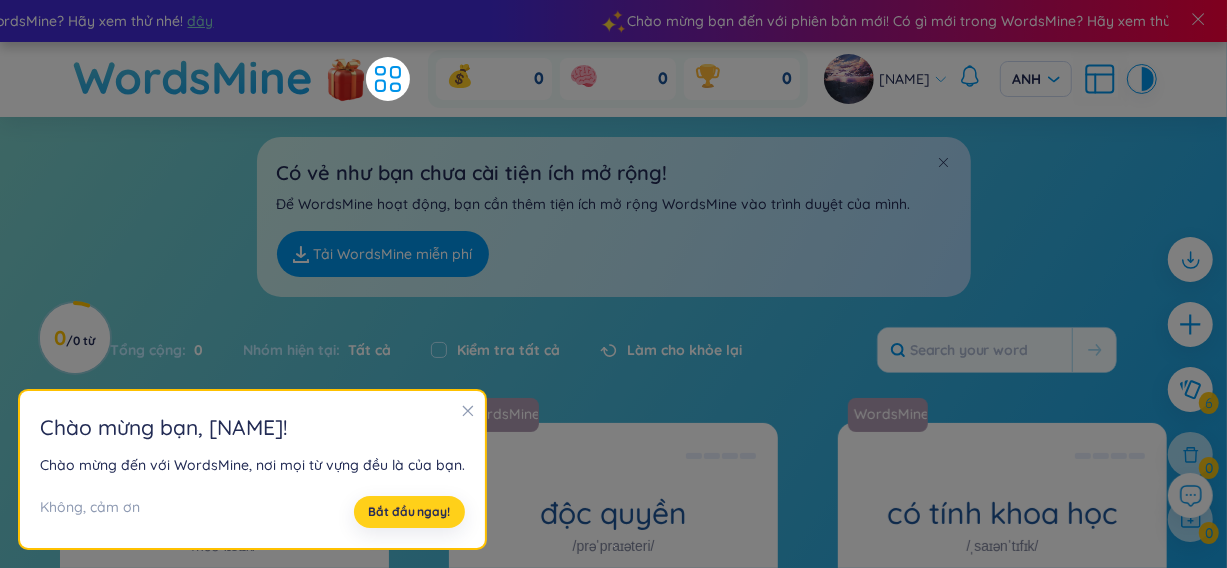 click on "Bắt đầu ngay!" at bounding box center [409, 511] 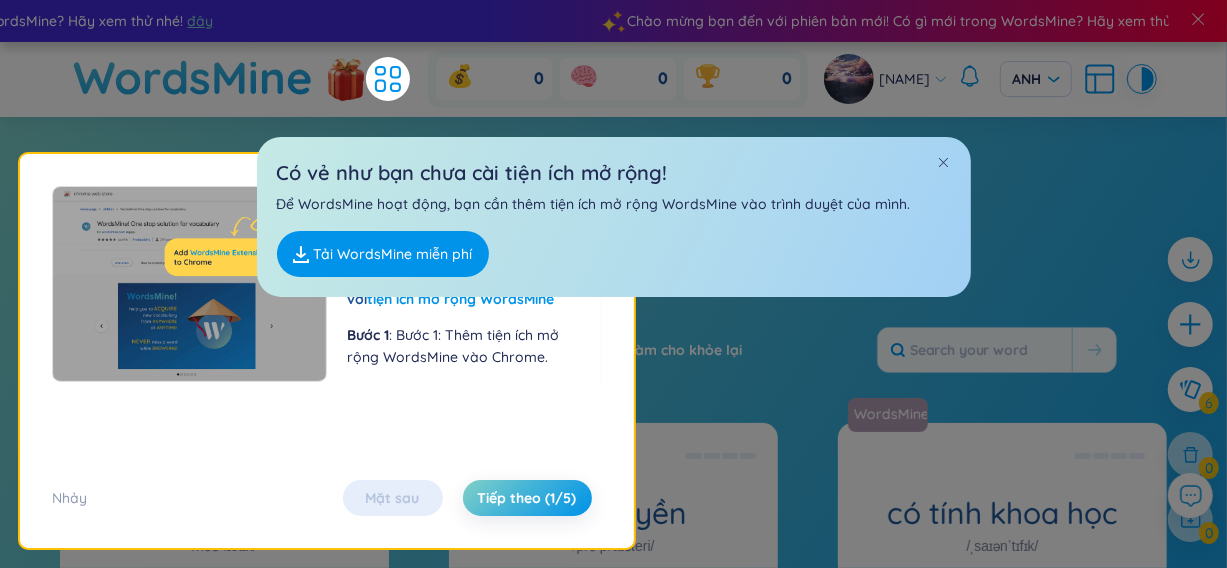 click on "Tải WordsMine miễn phí" at bounding box center (393, 254) 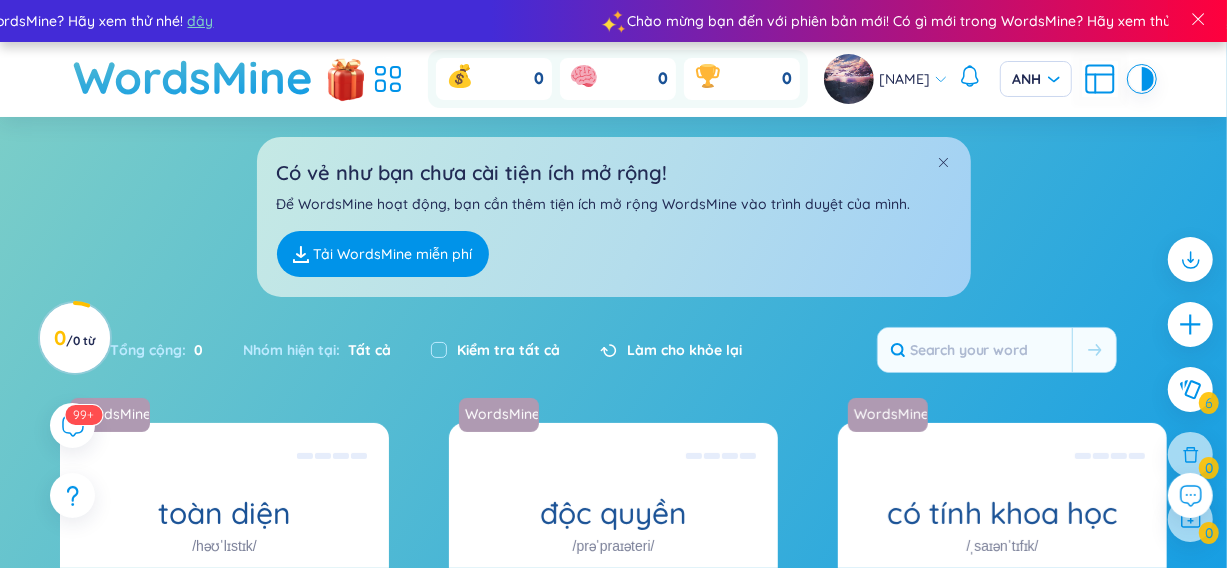 scroll, scrollTop: 200, scrollLeft: 0, axis: vertical 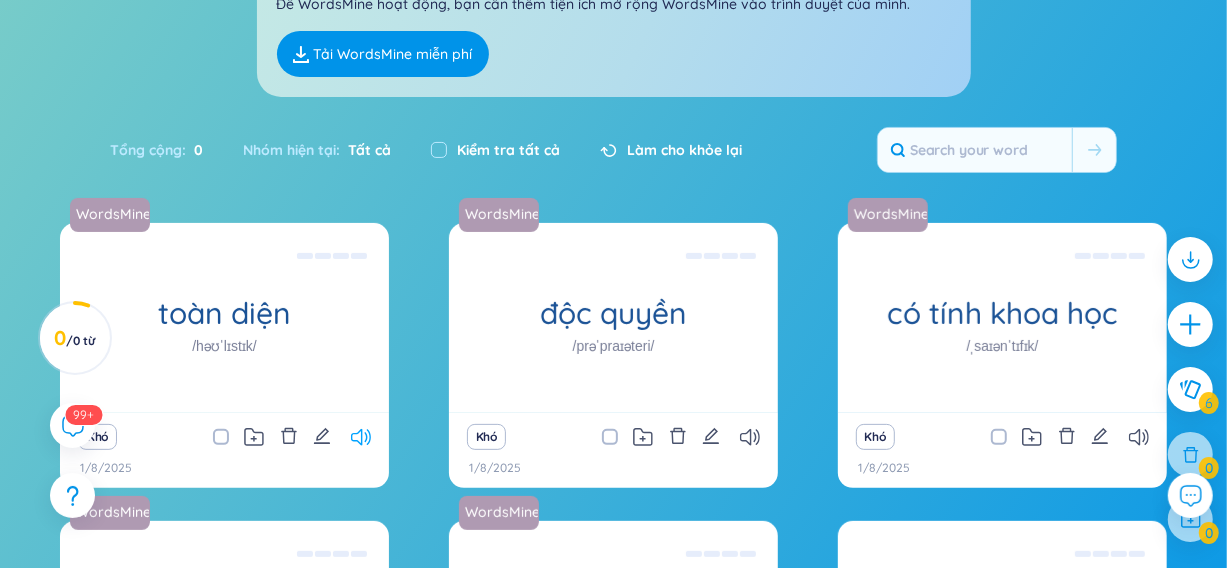 click 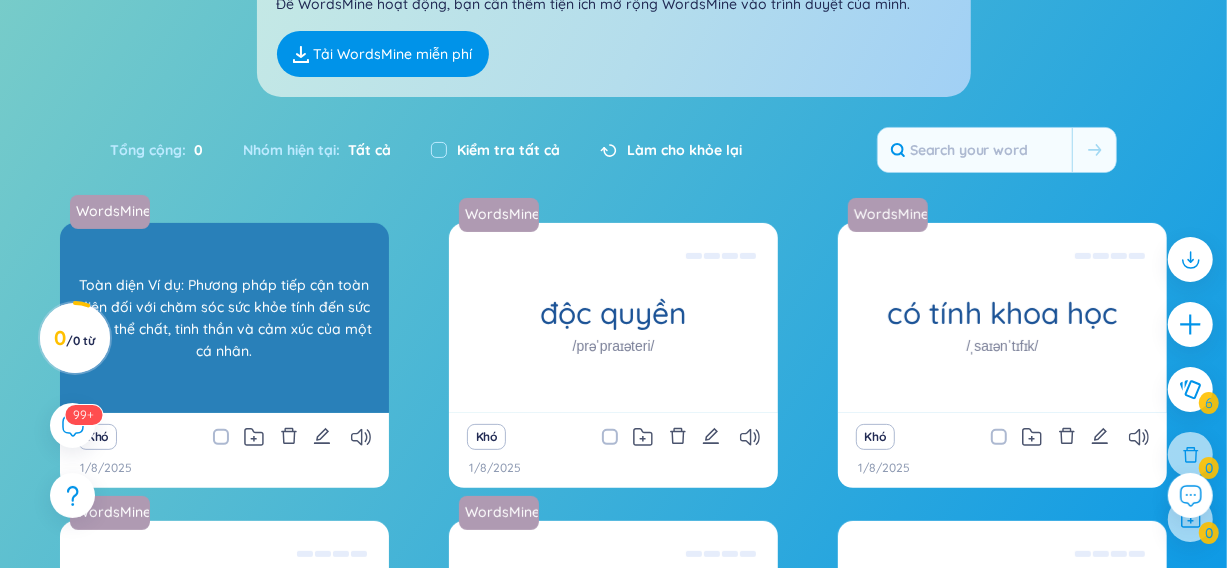 click on "toàn diện" at bounding box center [224, 313] 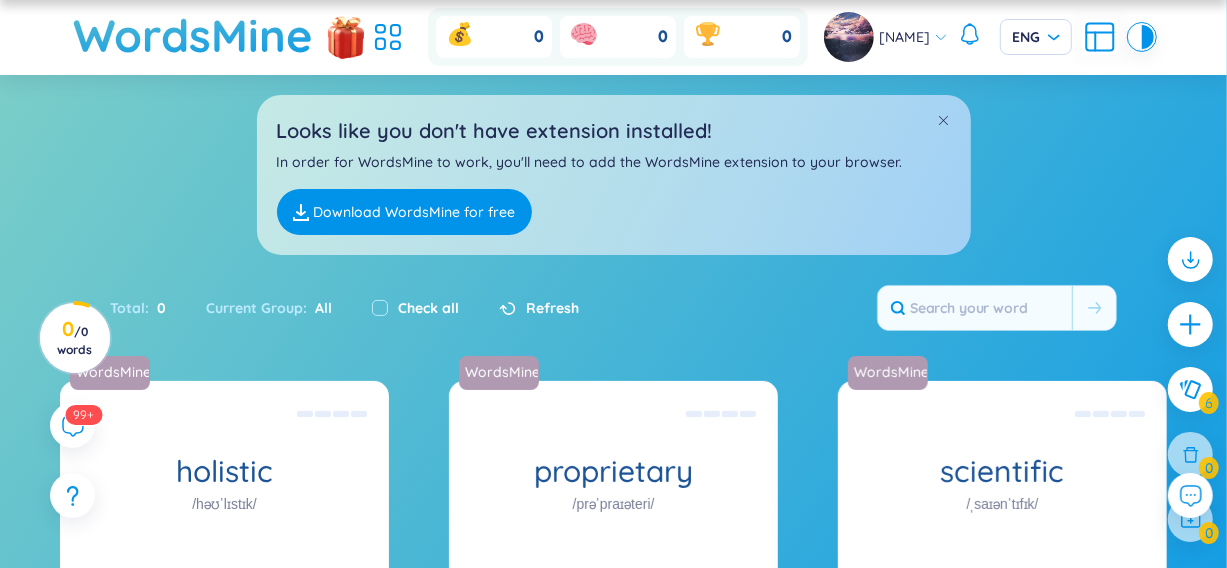 scroll, scrollTop: 0, scrollLeft: 0, axis: both 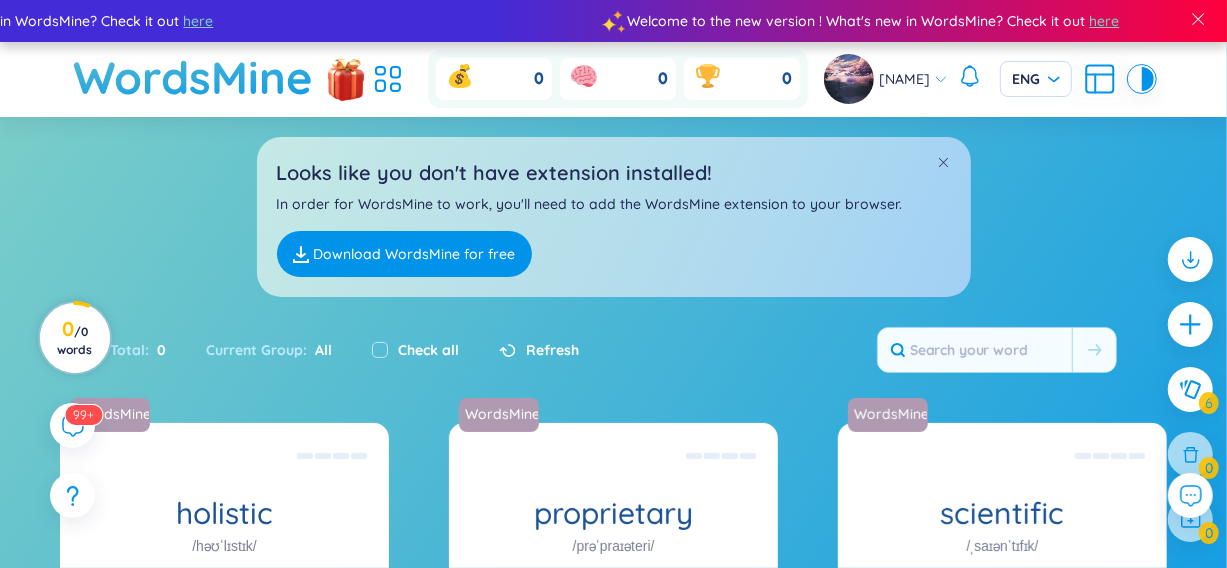 click on "/ 0   words" at bounding box center [74, 340] 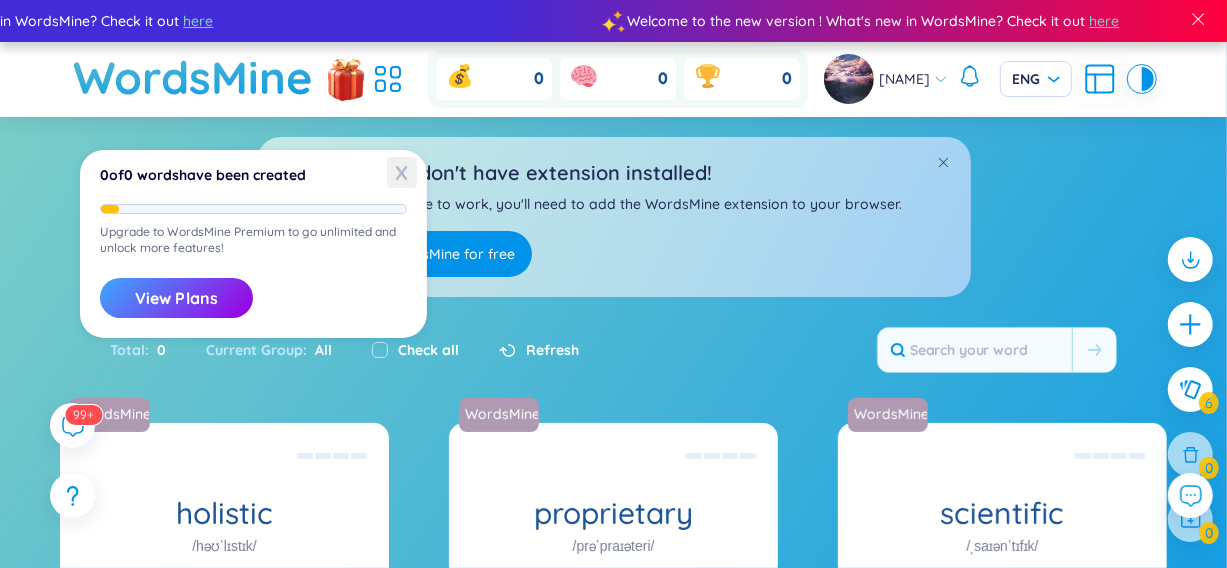 click on "X" at bounding box center [402, 172] 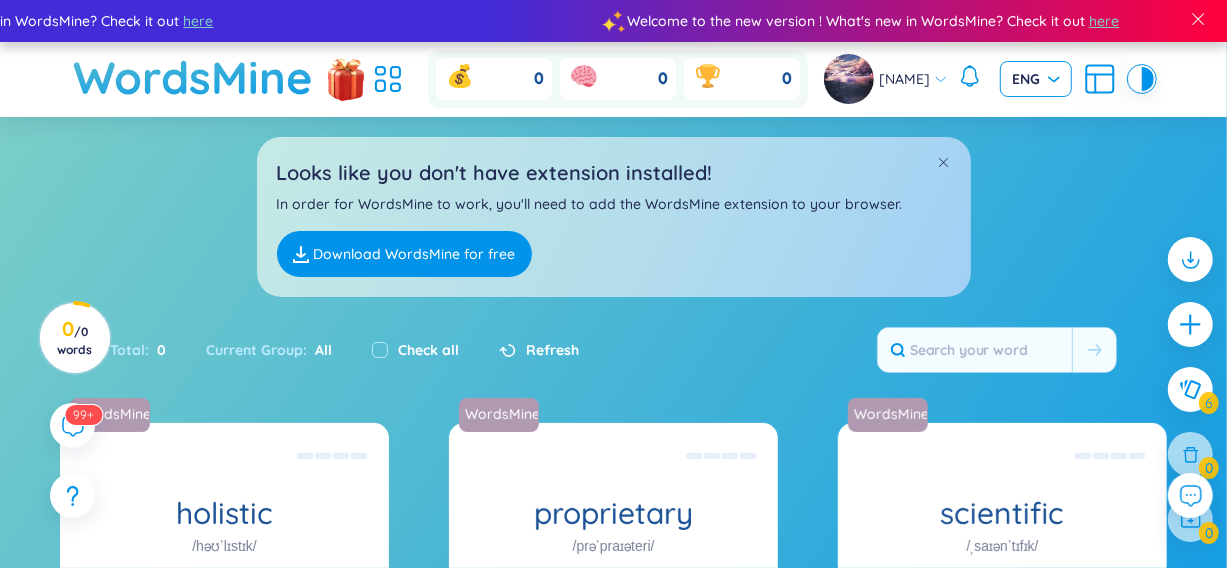 click on "ENG" at bounding box center [1036, 79] 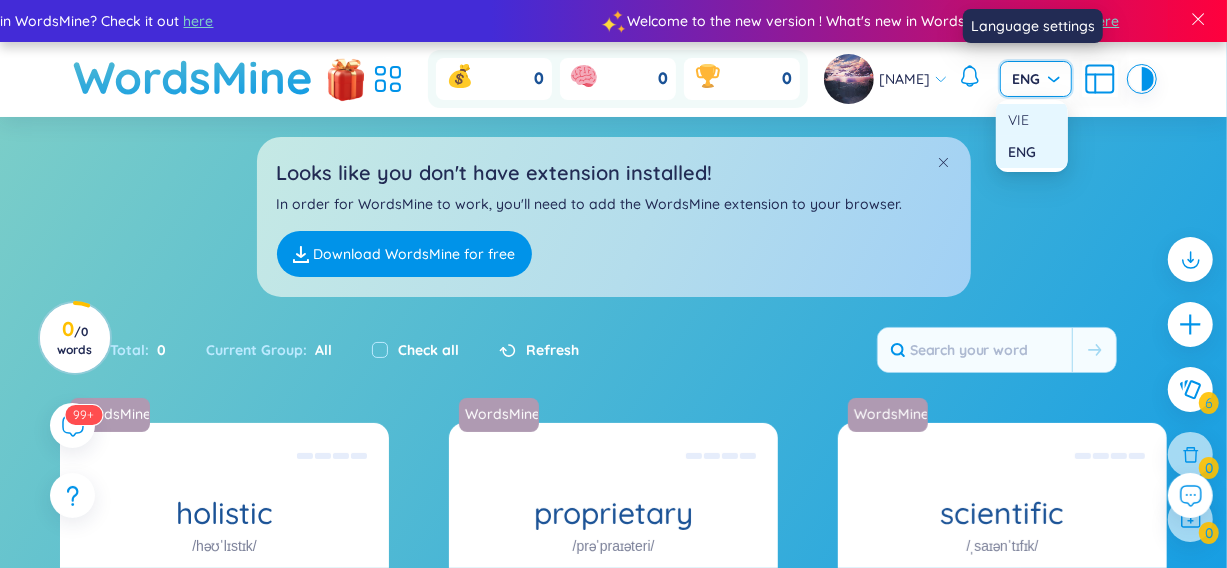 click on "VIE" at bounding box center [1032, 120] 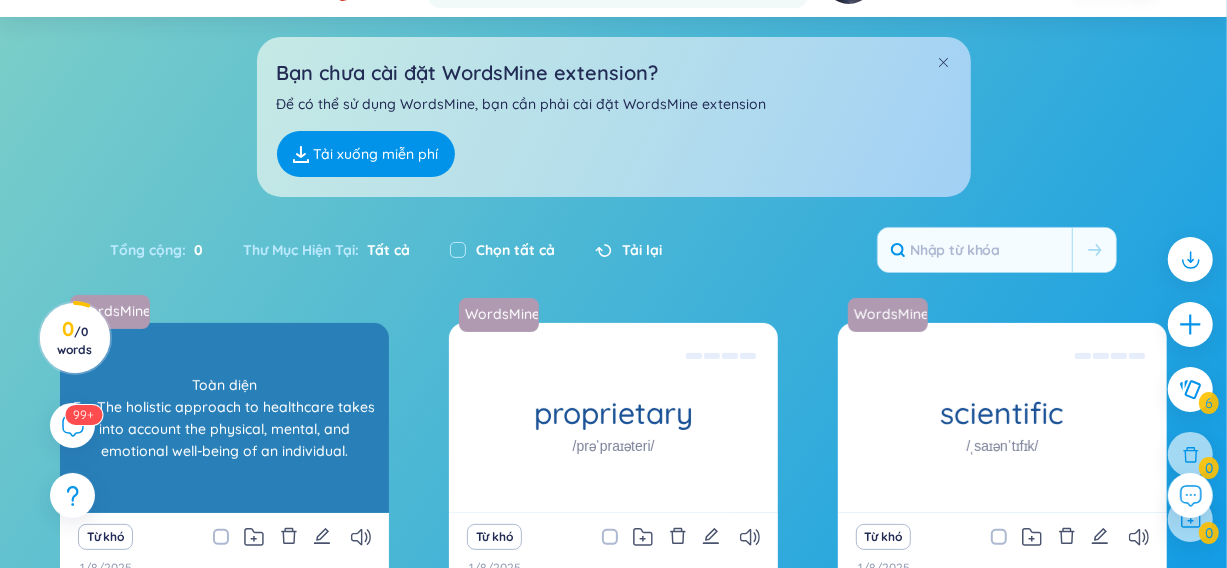 scroll, scrollTop: 200, scrollLeft: 0, axis: vertical 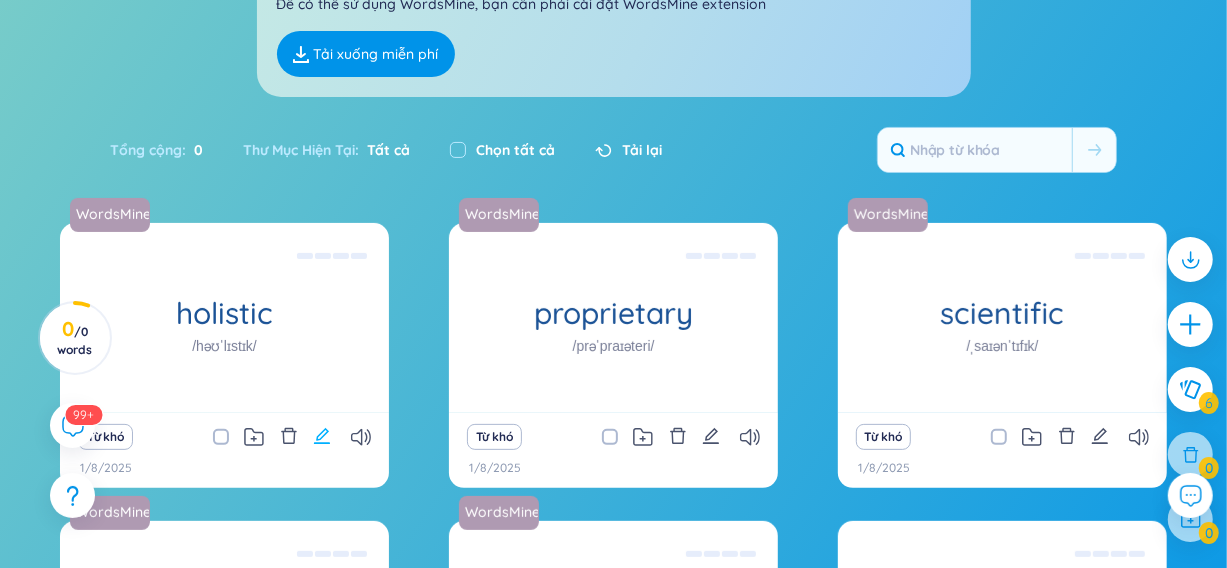 click 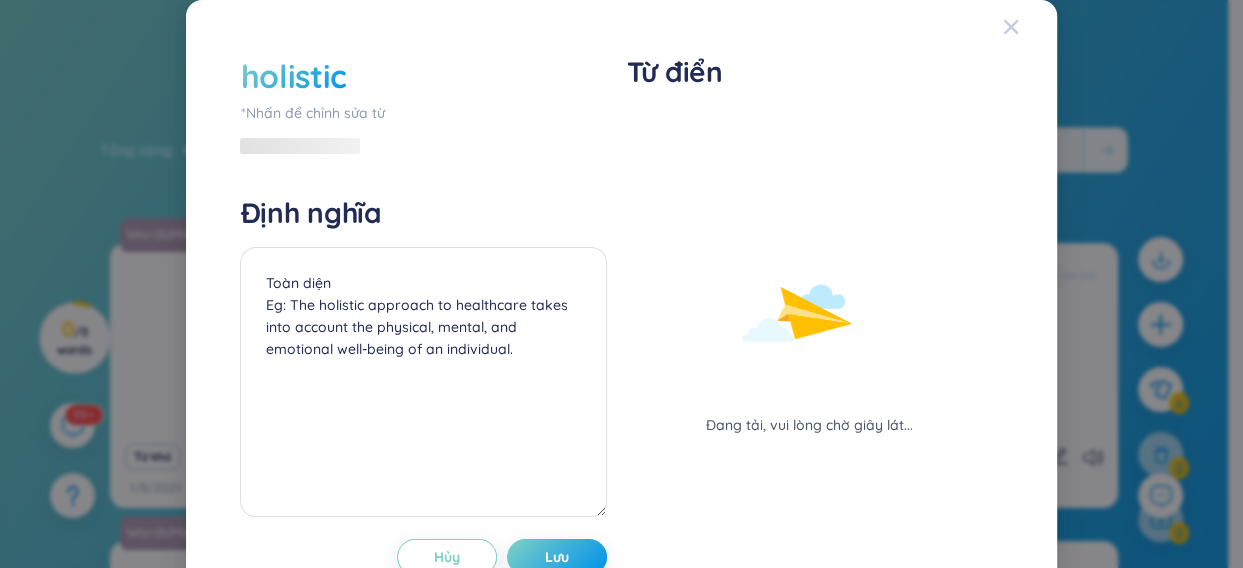 click 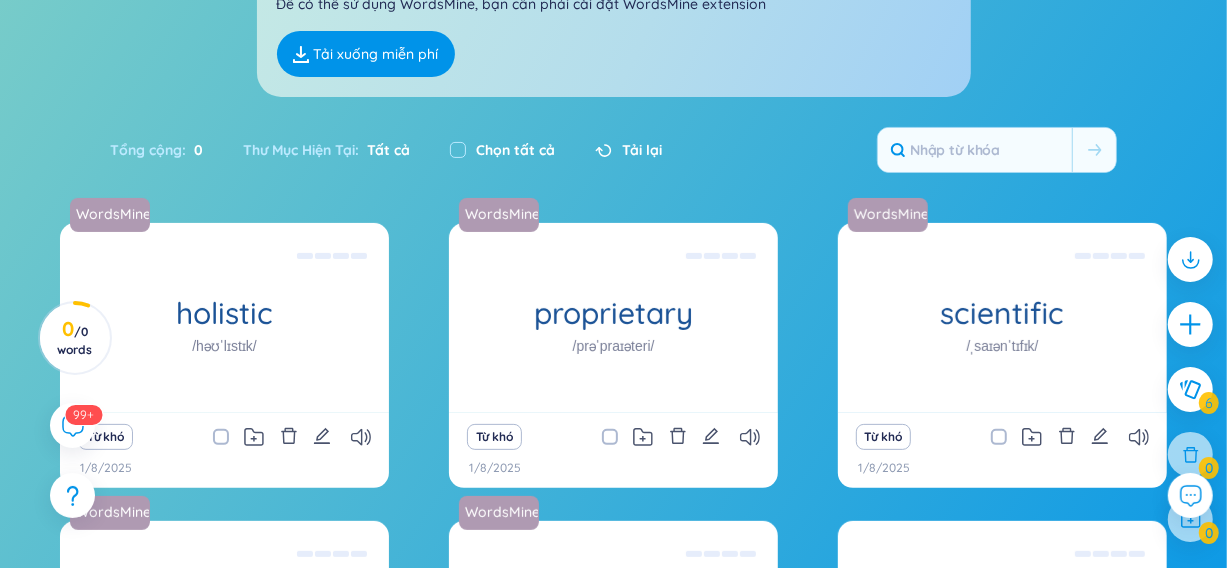 scroll, scrollTop: 0, scrollLeft: 0, axis: both 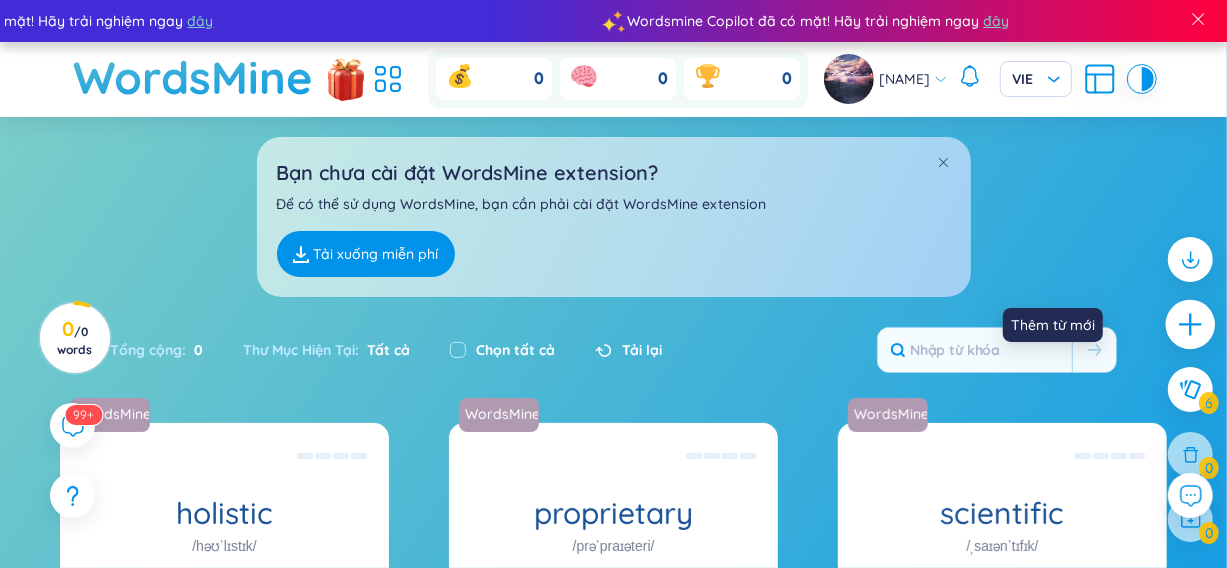 click 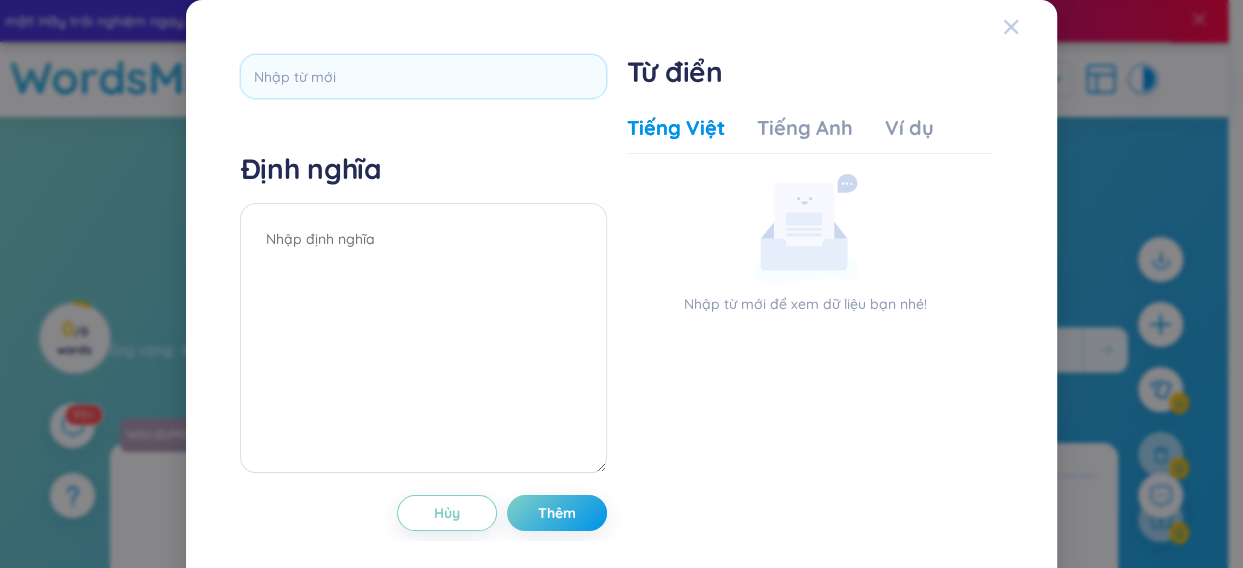 click at bounding box center [1030, 27] 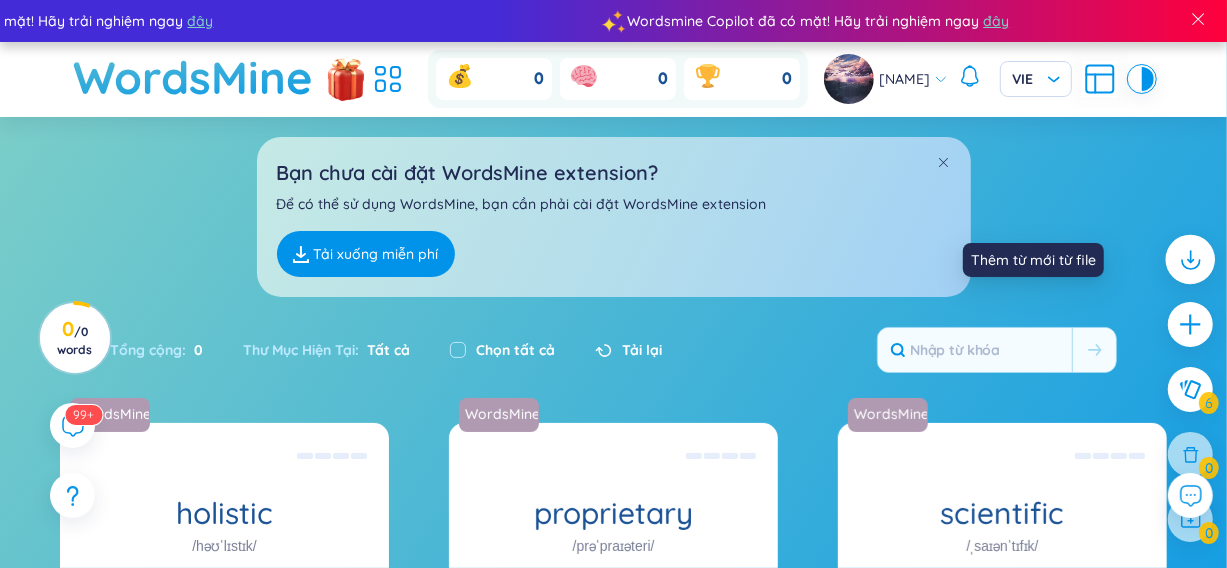 click 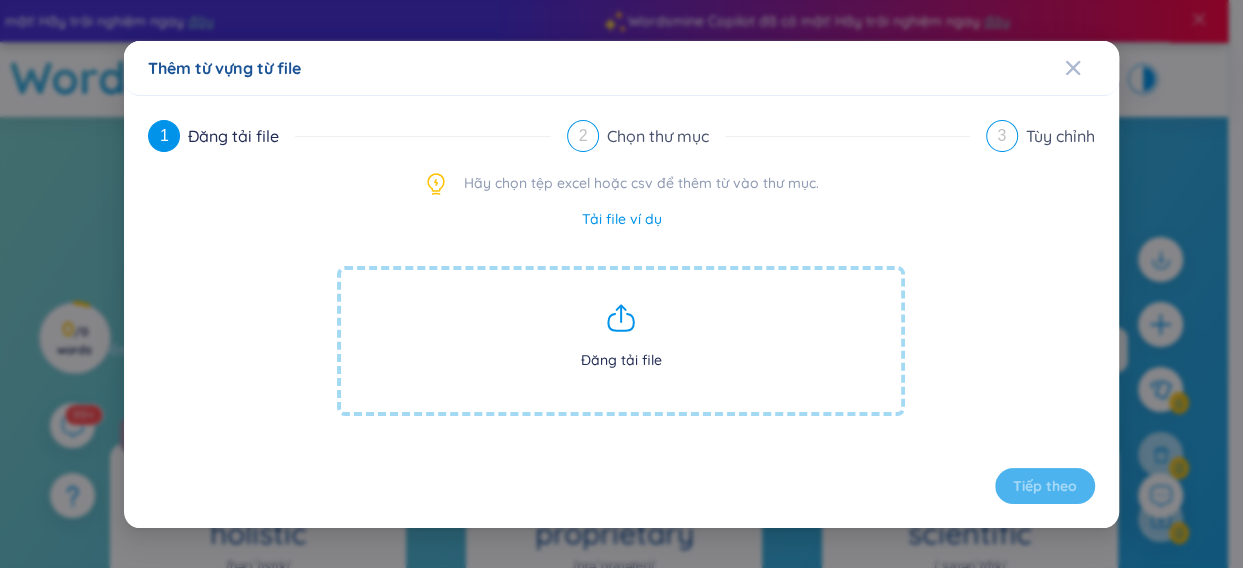 click on "Tải file ví dụ" at bounding box center (621, 219) 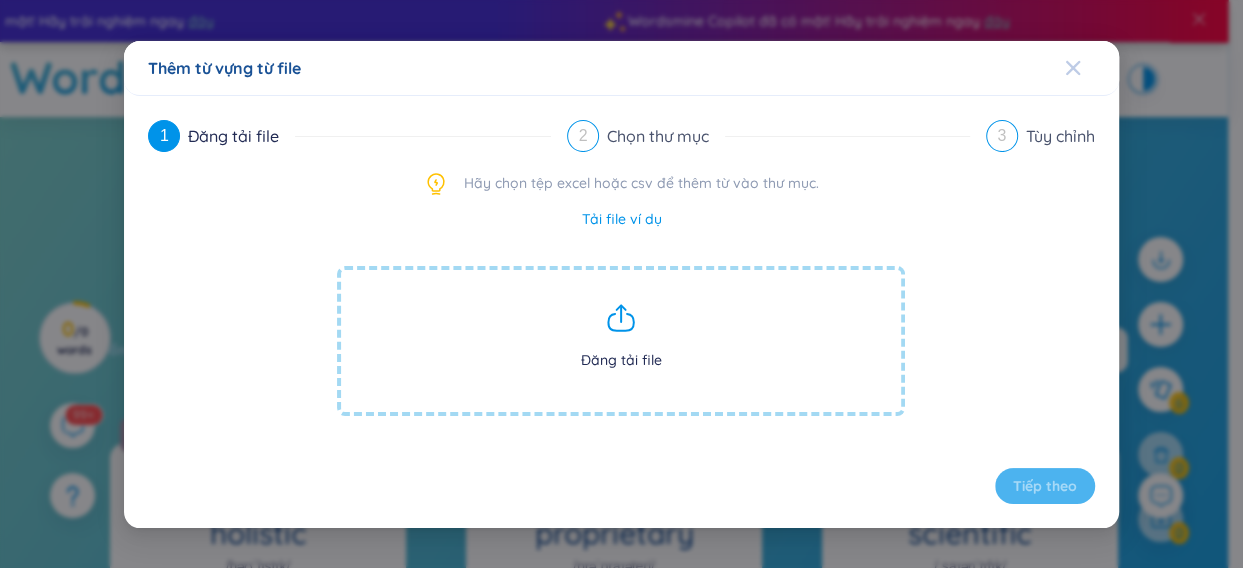 click at bounding box center [1073, 68] 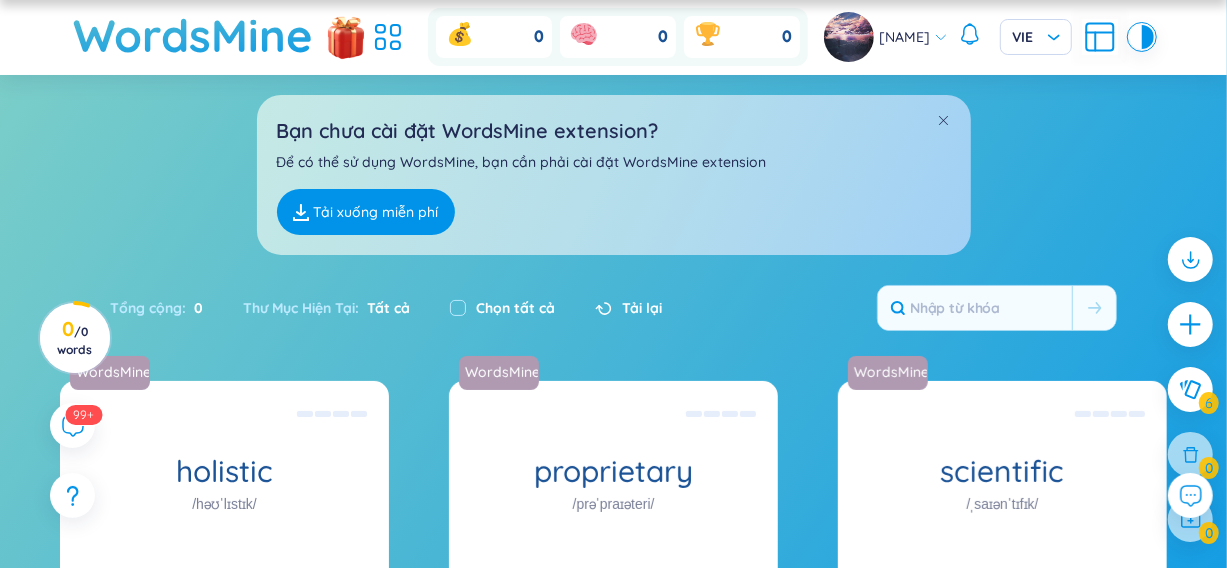 scroll, scrollTop: 0, scrollLeft: 0, axis: both 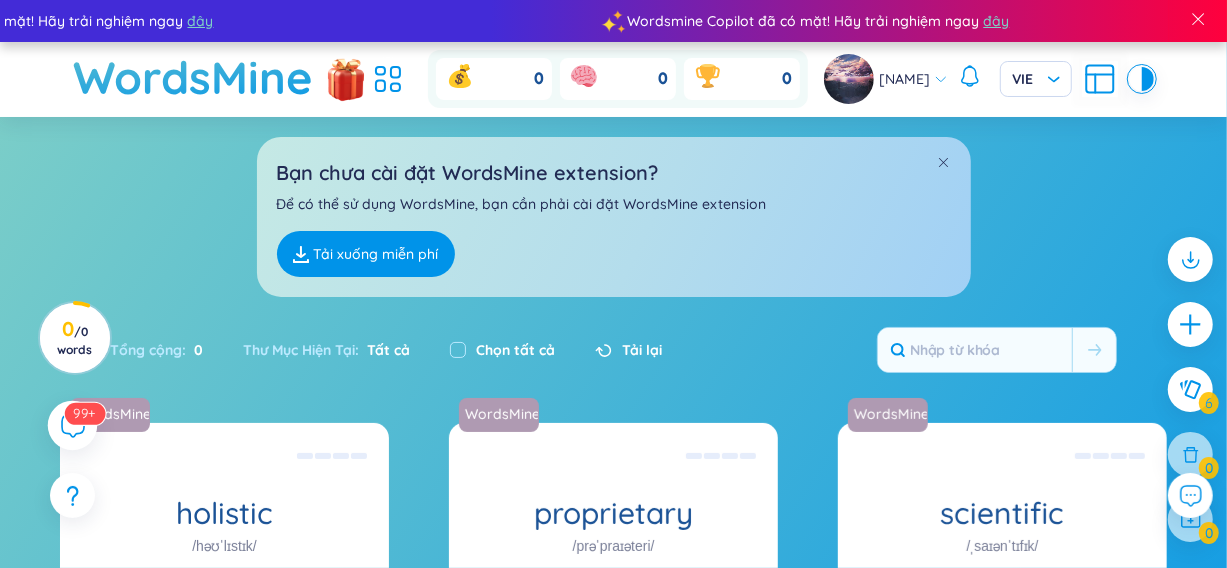 click 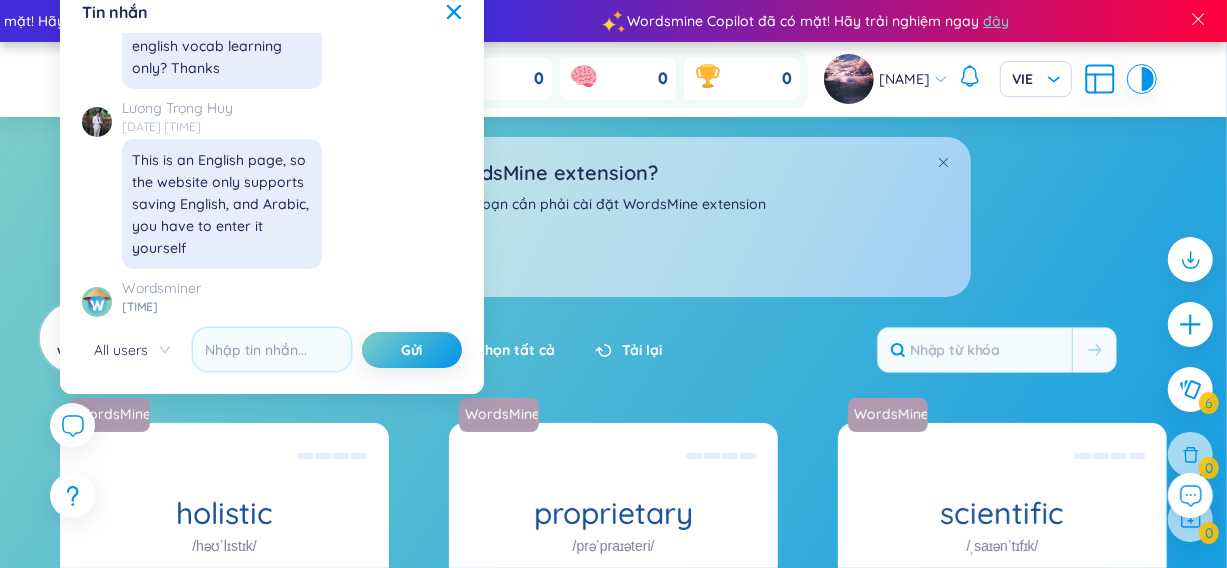scroll, scrollTop: 23020, scrollLeft: 0, axis: vertical 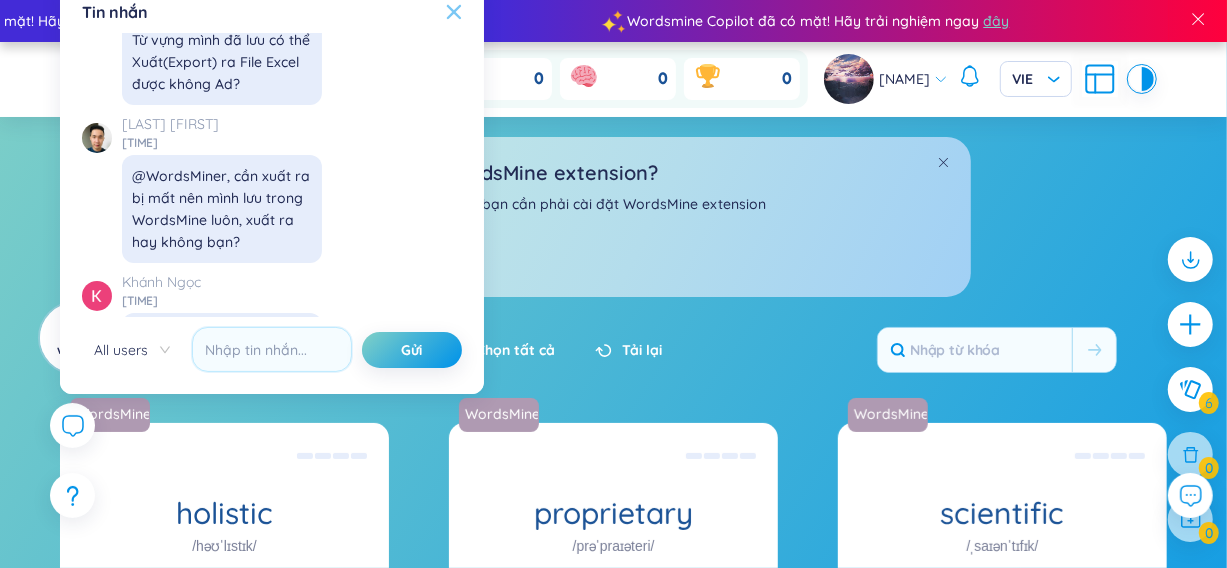 click 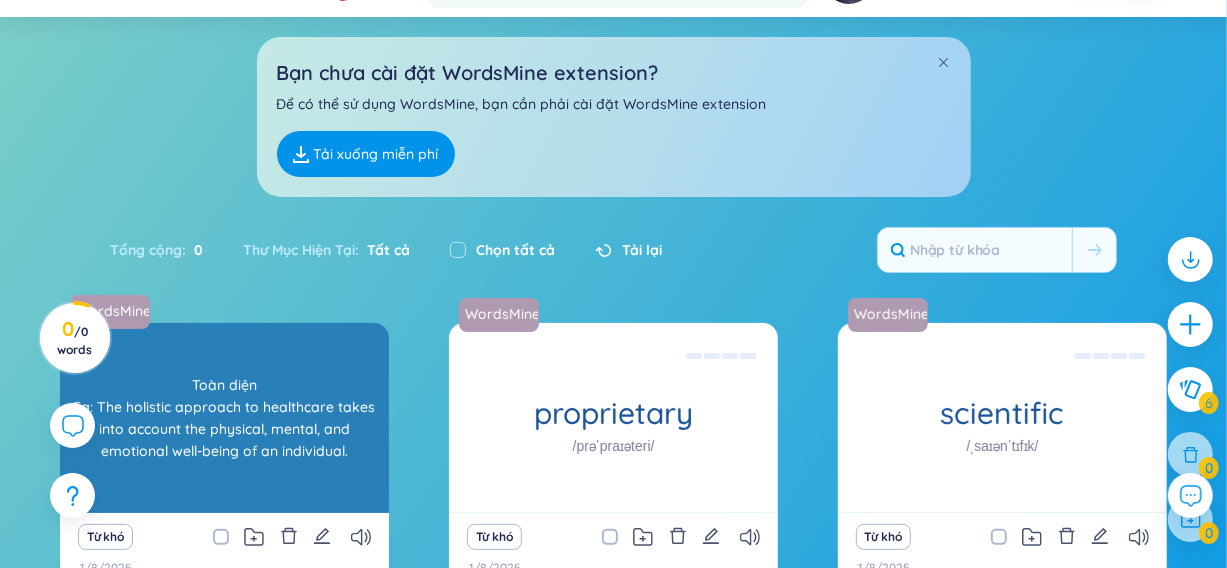 scroll, scrollTop: 200, scrollLeft: 0, axis: vertical 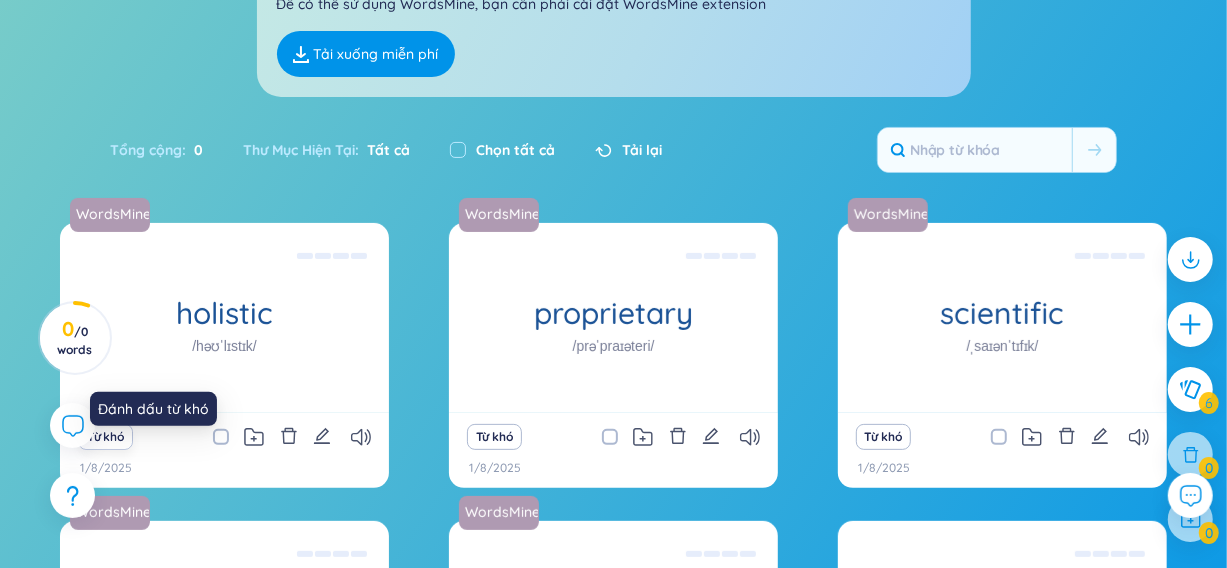 click on "Từ khó" at bounding box center [105, 437] 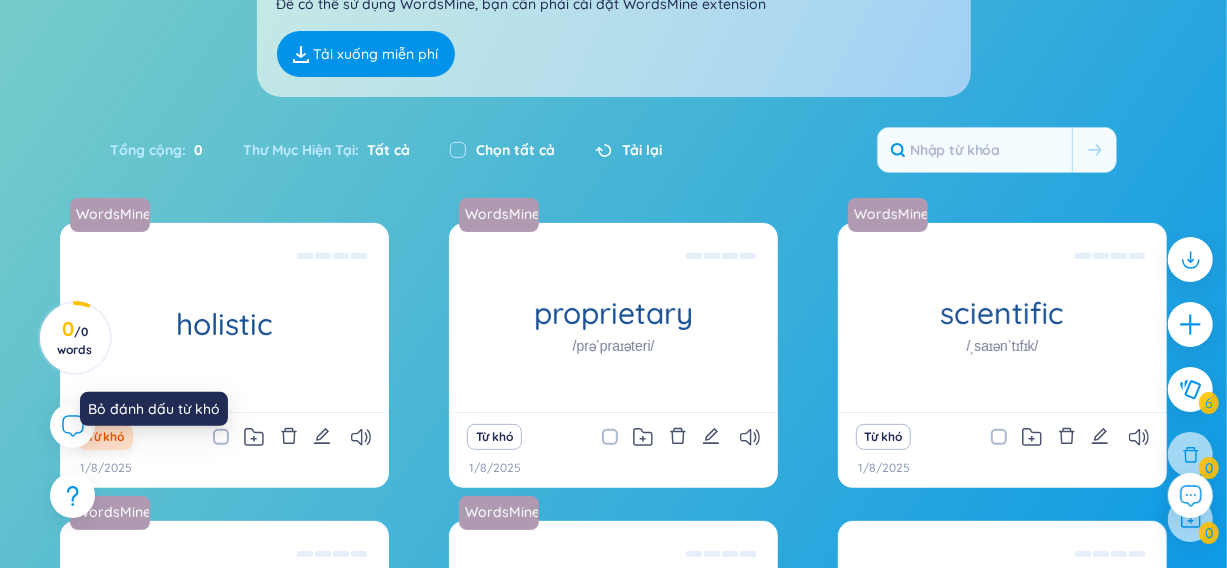click on "Từ khó" at bounding box center (105, 437) 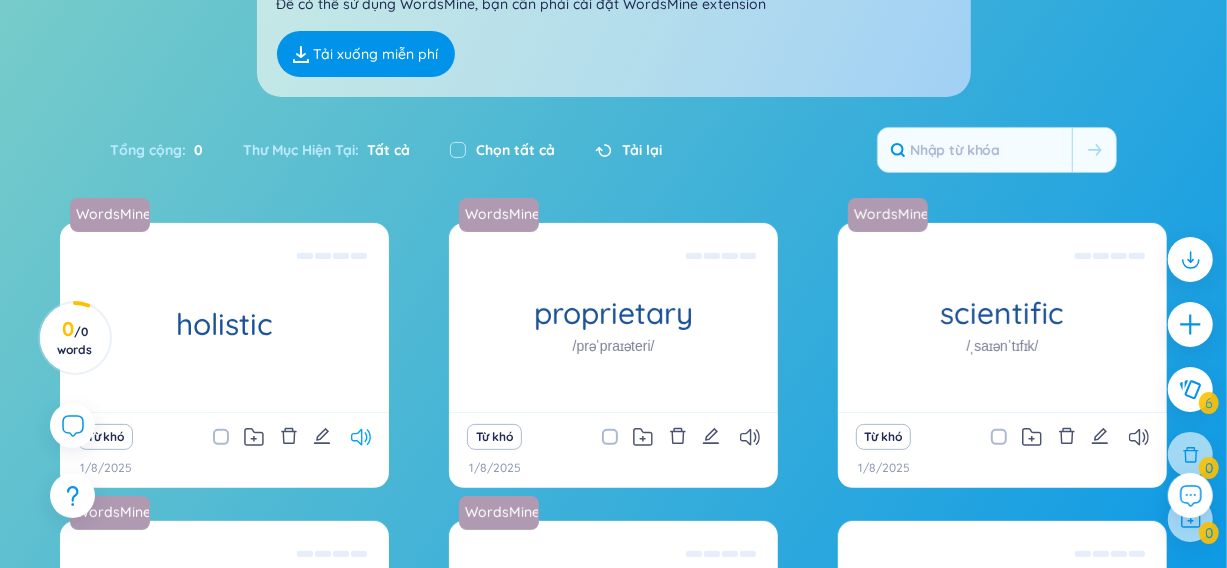click 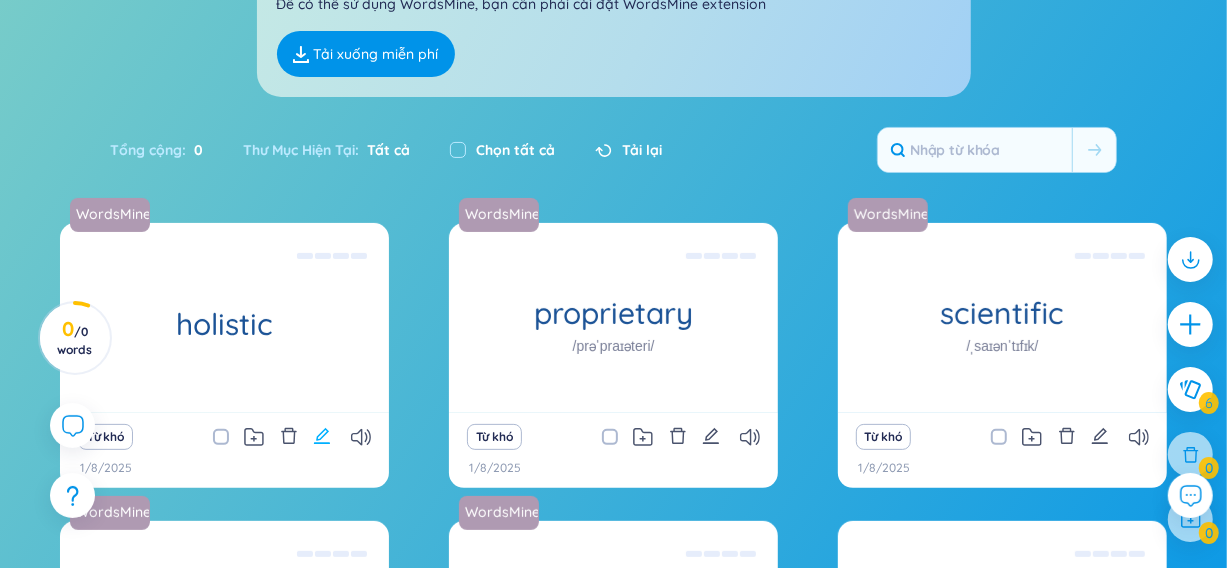 click 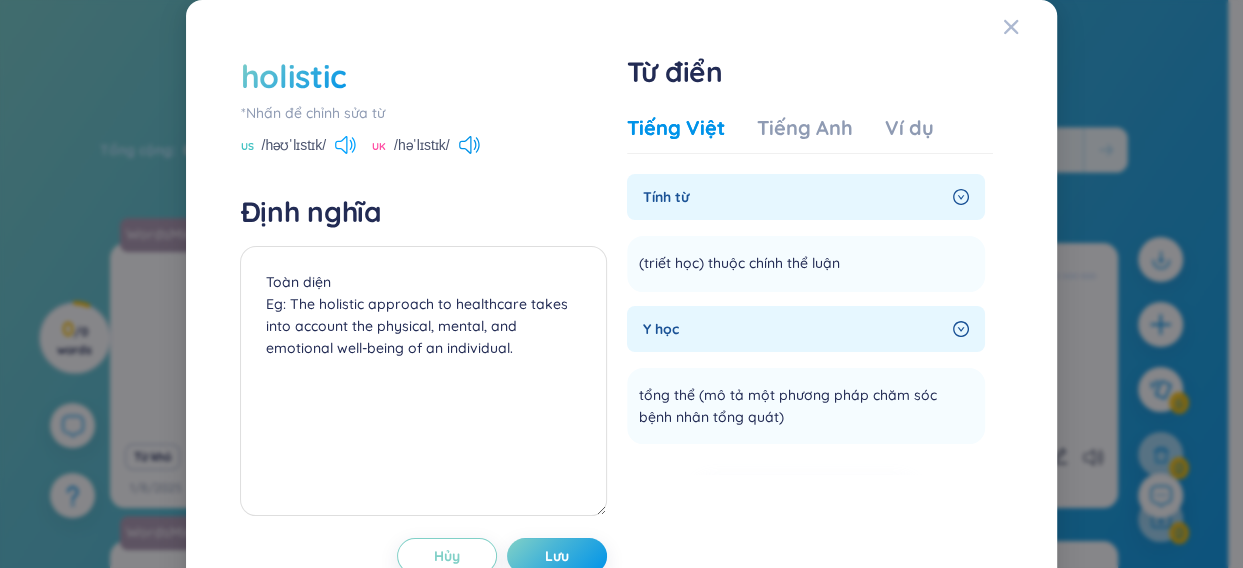 click 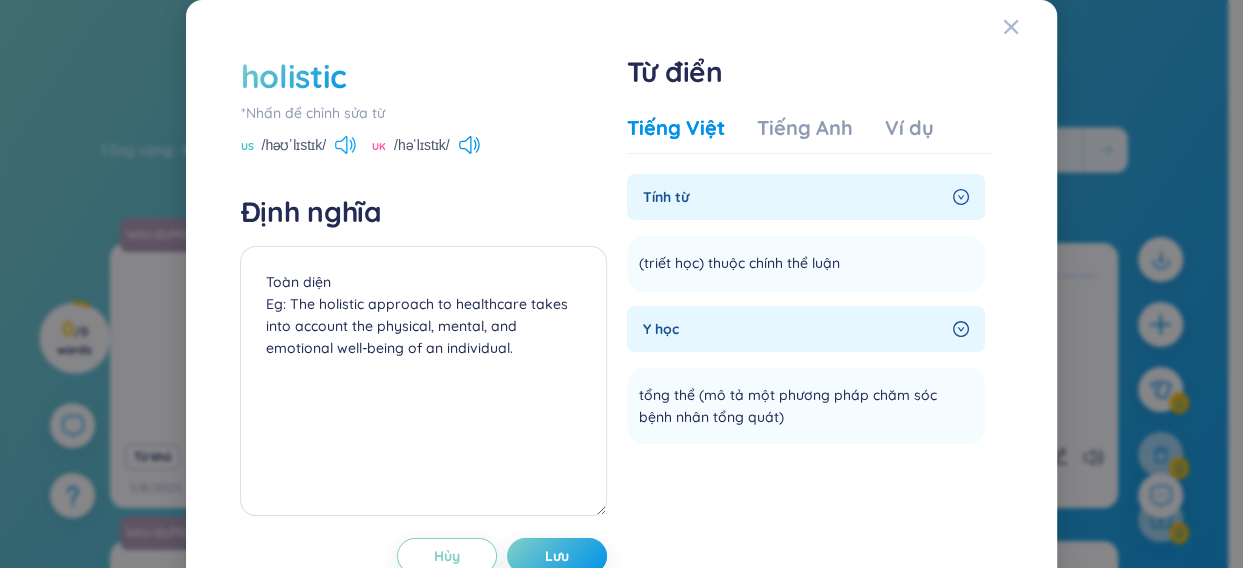 click 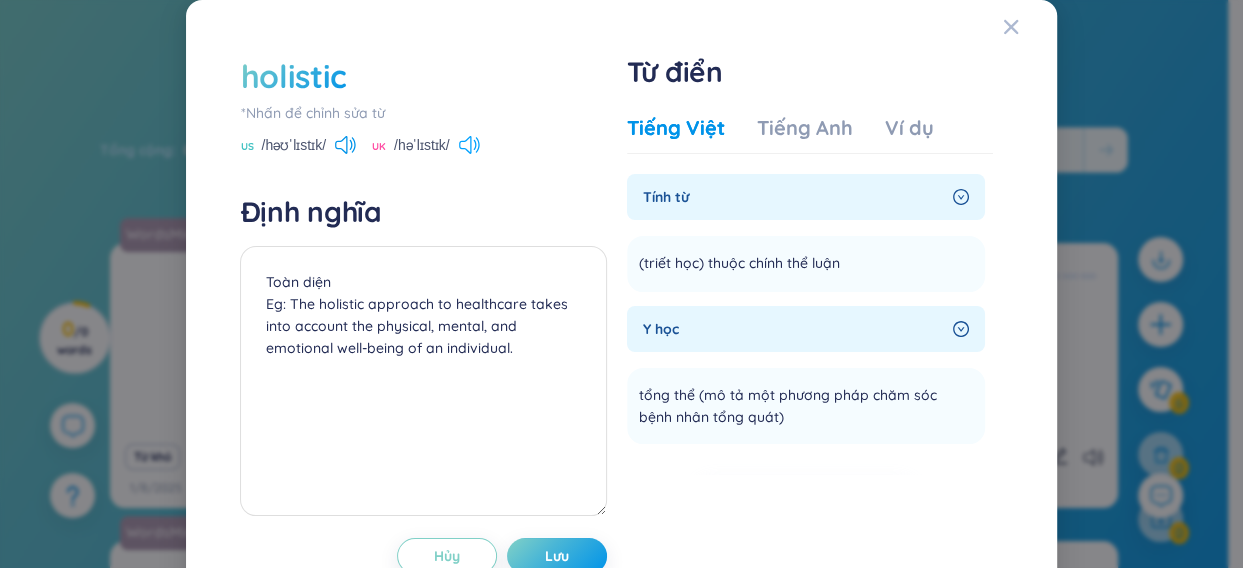 click 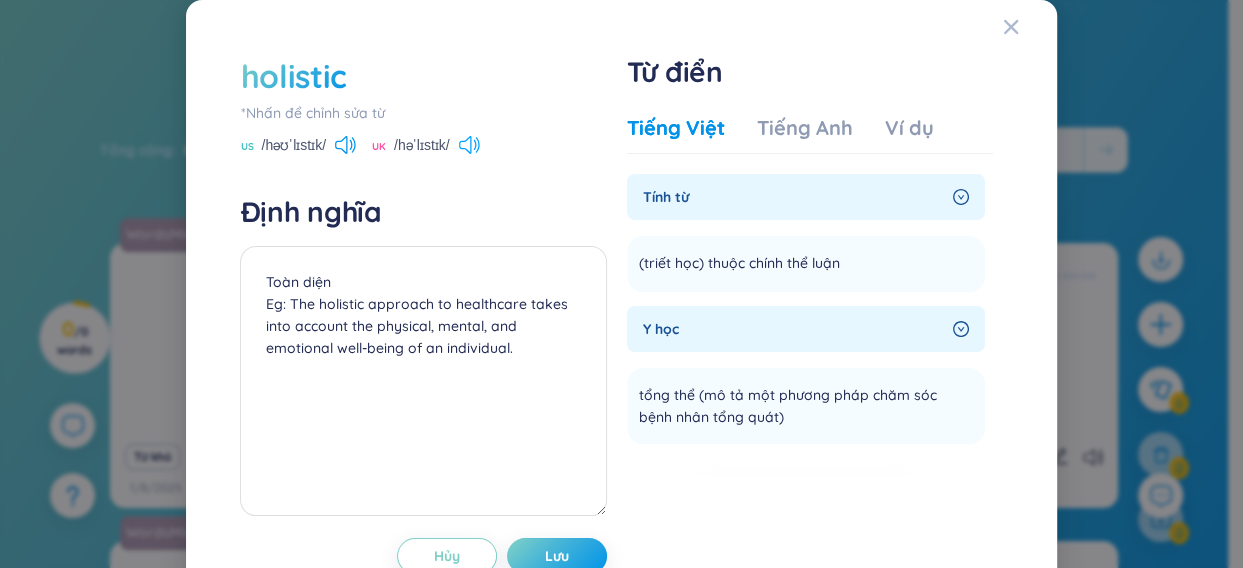click 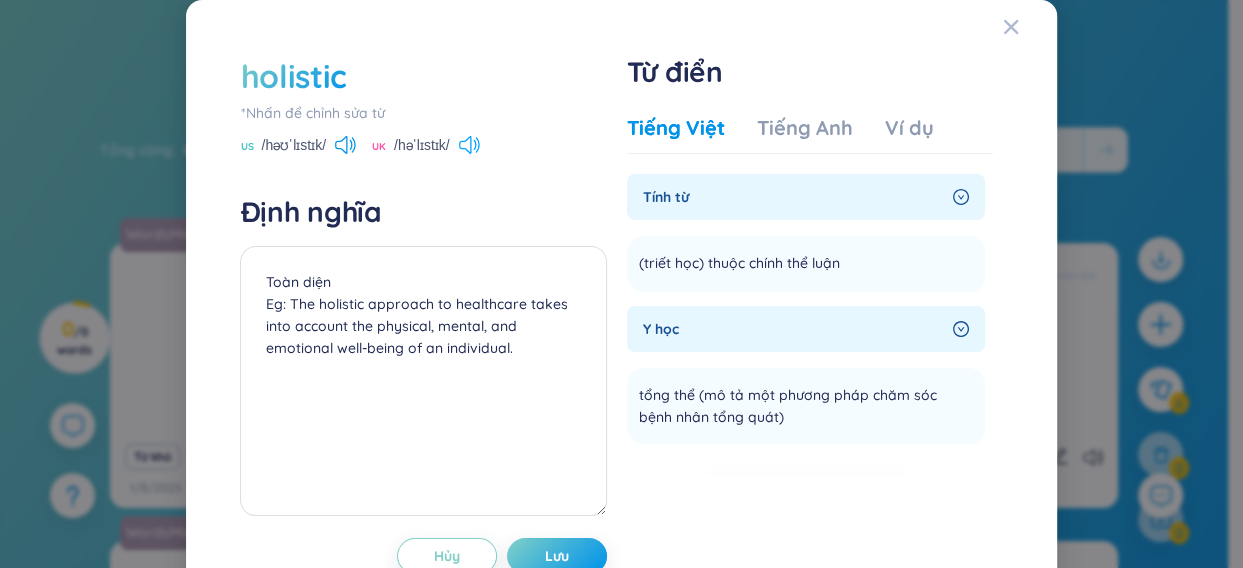 click 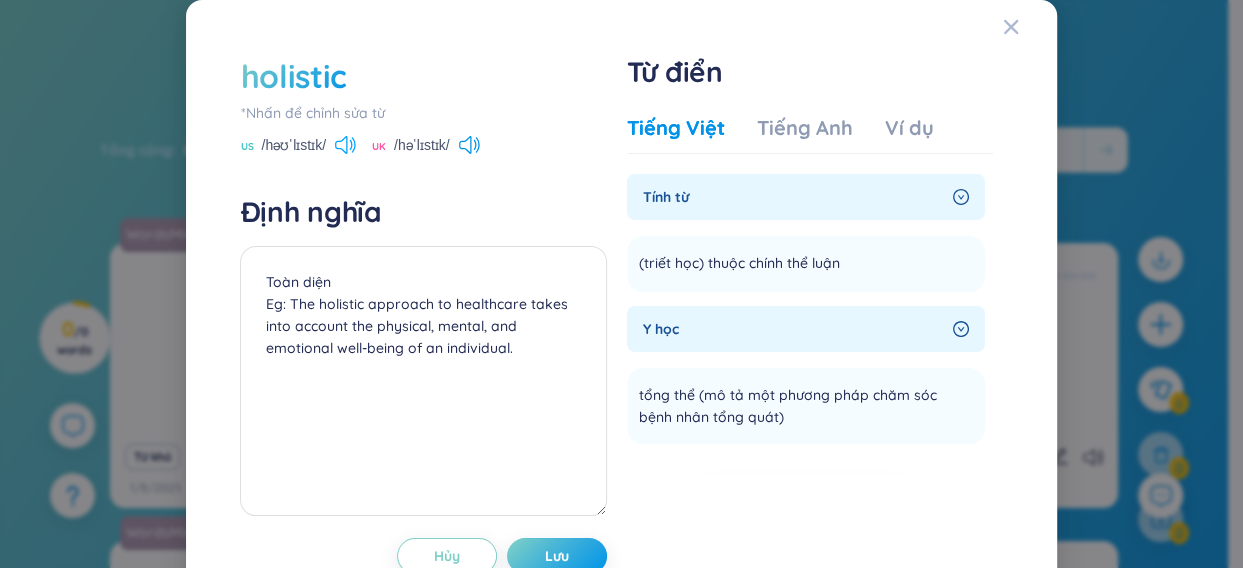 click 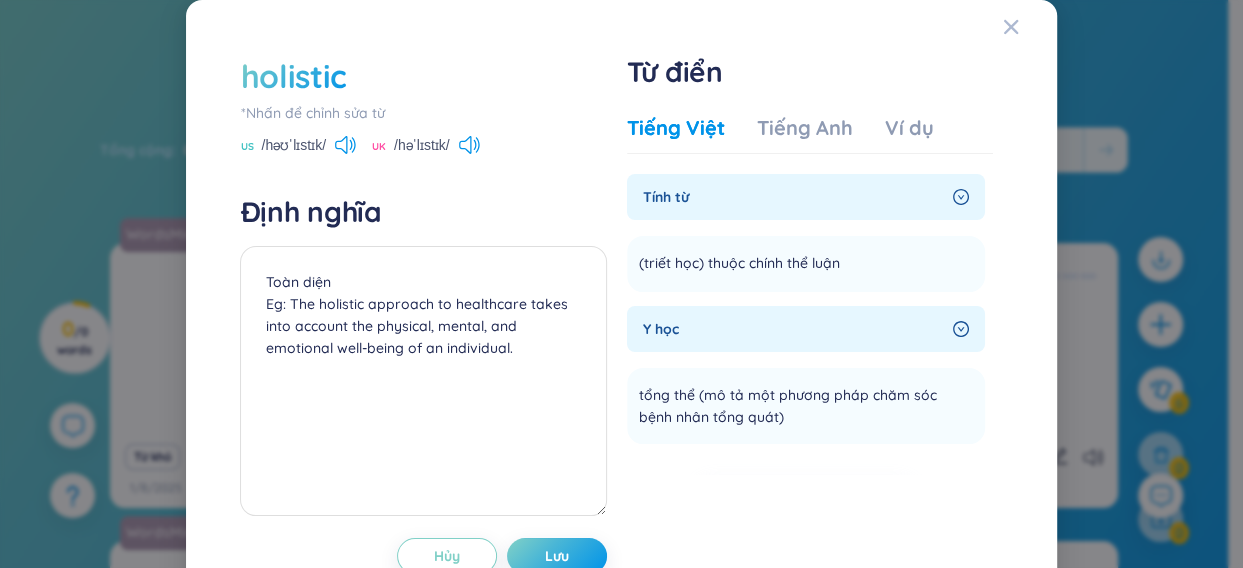click on "holistic *Nhấn để chỉnh sửa từ US /həʊˈlɪstɪk/ UK /həˈlɪstɪk/ Định nghĩa Toàn diện
Eg: The holistic approach to healthcare takes into account the physical, mental, and emotional well-being of an individual. Hủy Lưu Từ điển Tiếng Việt Tiếng Anh Ví dụ Tính từ (triết học) thuộc chính thể luận Thêm Y học tổng thể (mô tả một phương pháp chăm sóc bệnh nhân tổng quát) Thêm Premium  Feature Nâng cấp Premium Nâng cấp tài khoản để có nhiều định nghĩa hơn Không có dữ liệu Hủy Lưu" at bounding box center [621, 314] 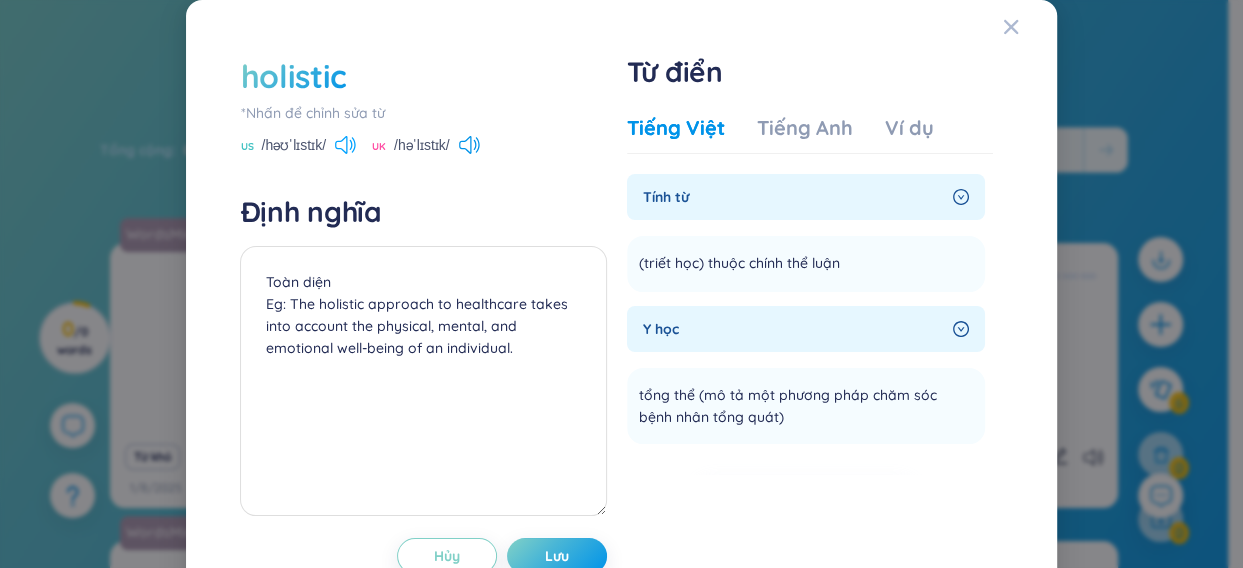 click 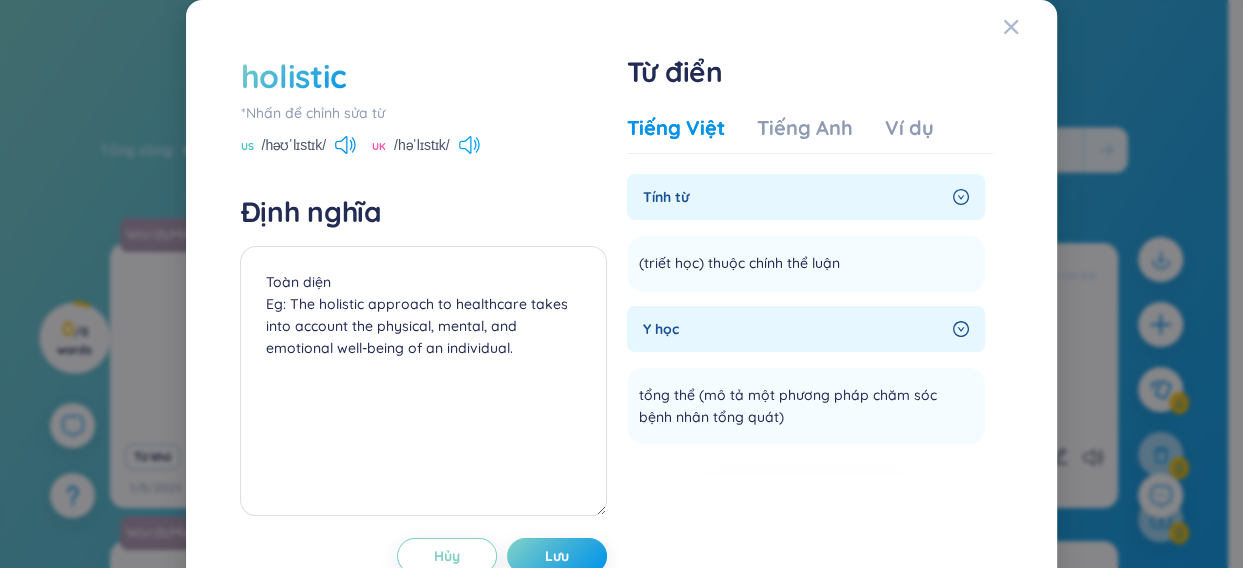 click 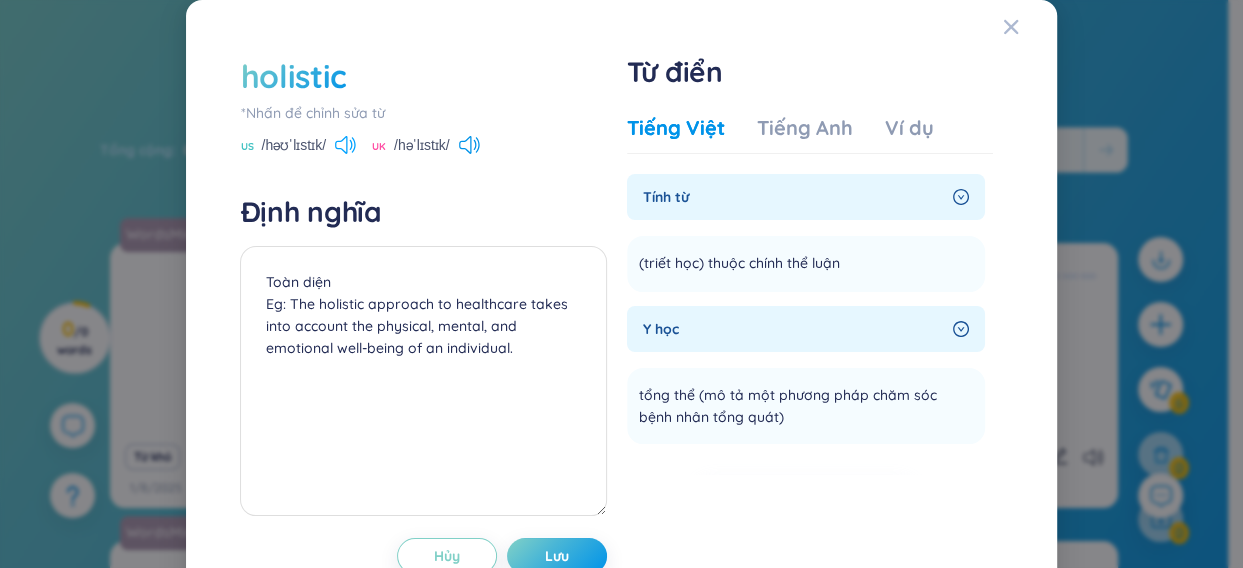 click 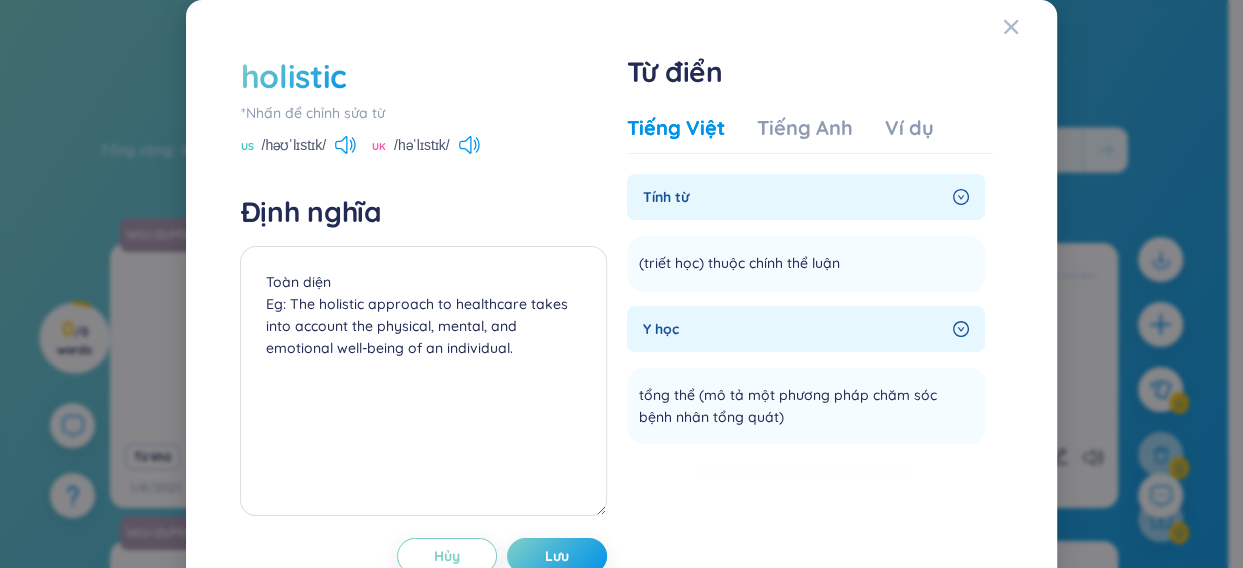 click on "holistic *Nhấn để chỉnh sửa từ US /həʊˈlɪstɪk/ UK /həˈlɪstɪk/" at bounding box center (423, 105) 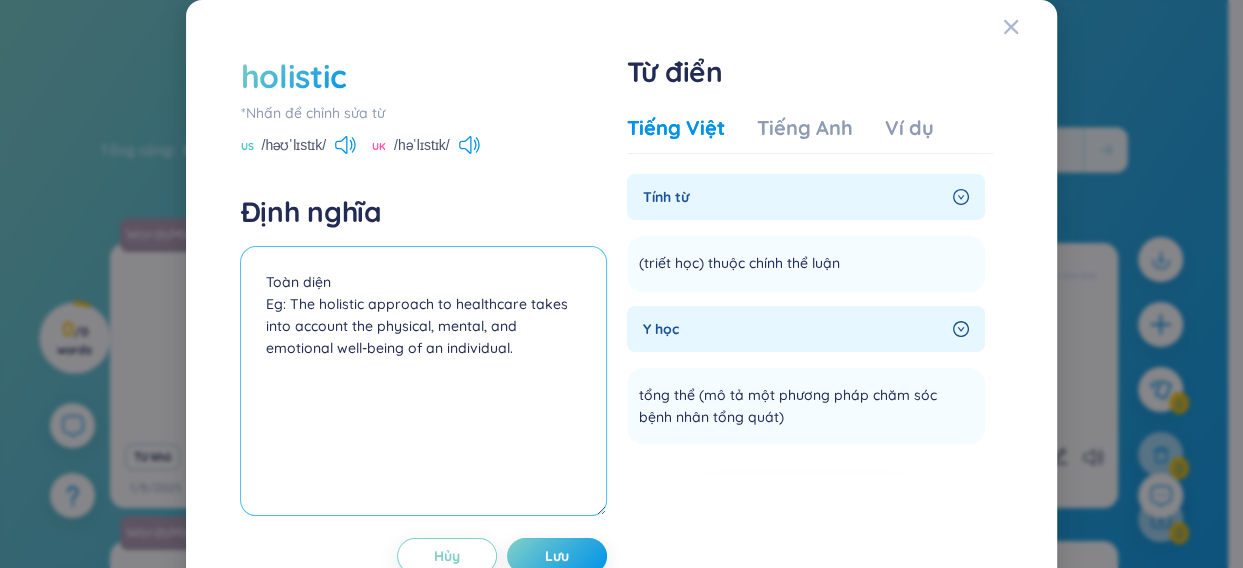 click on "Toàn diện
Eg: The holistic approach to healthcare takes into account the physical, mental, and emotional well-being of an individual." at bounding box center [423, 381] 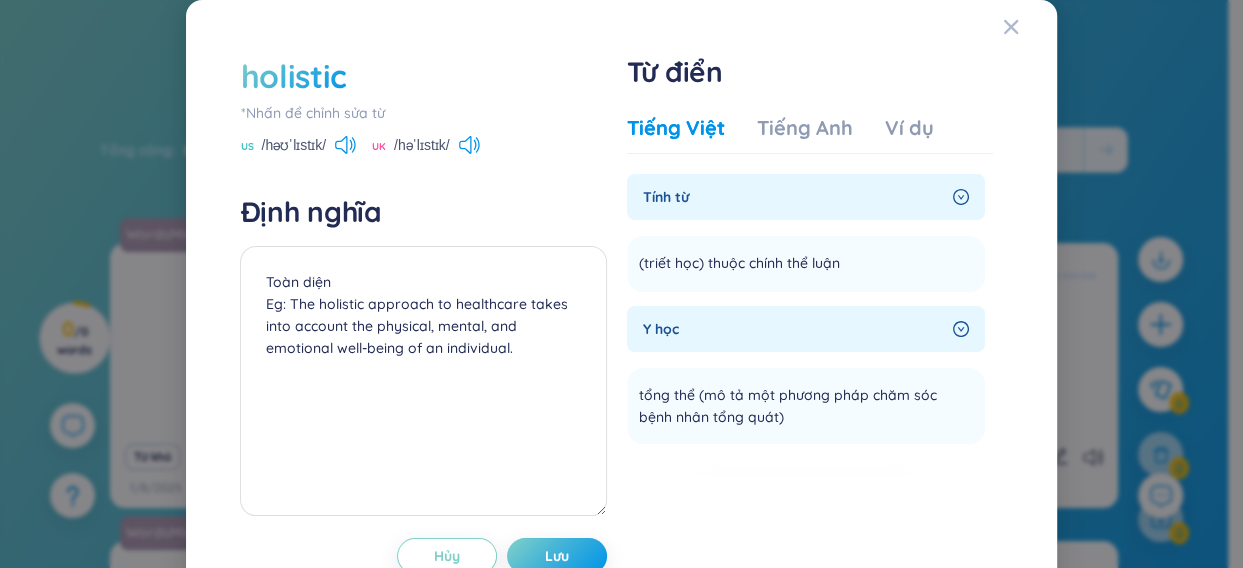 click 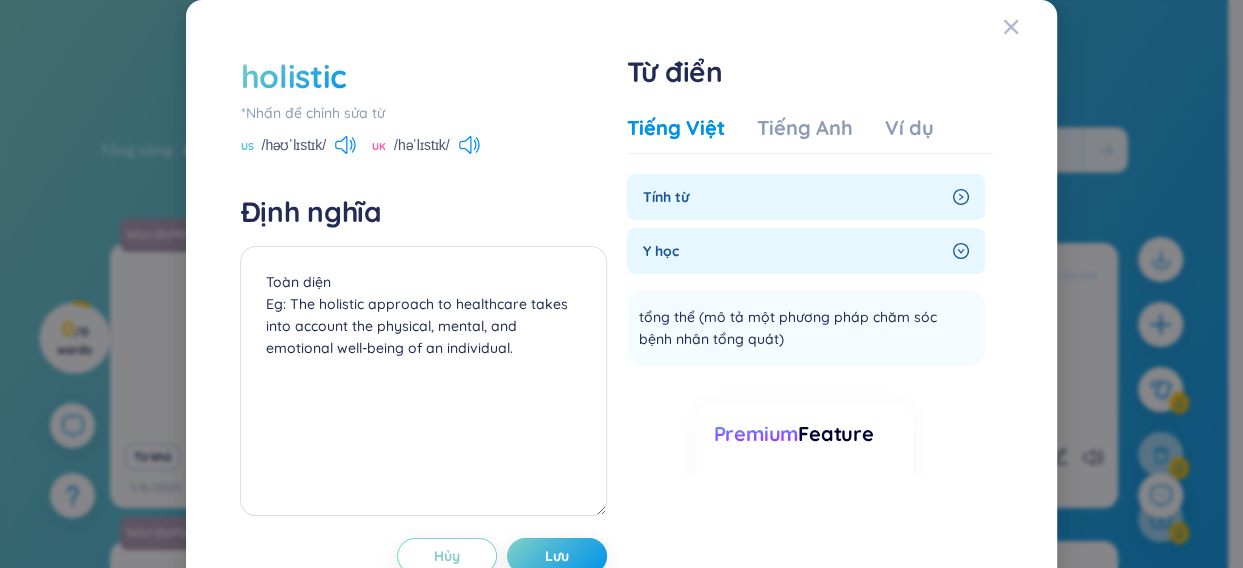 click 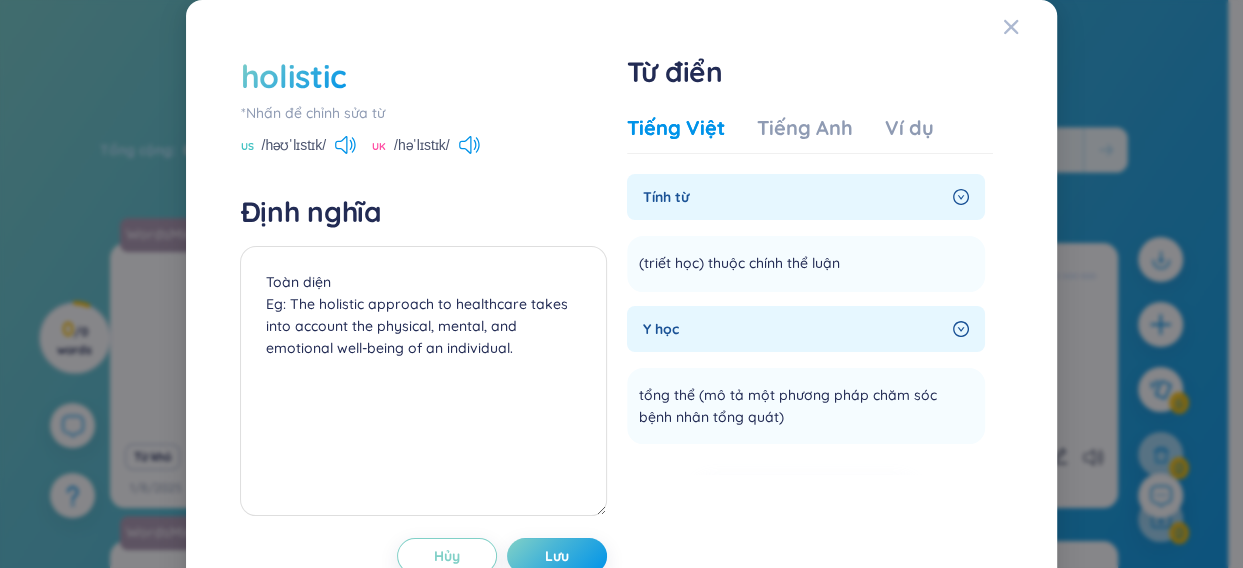 click 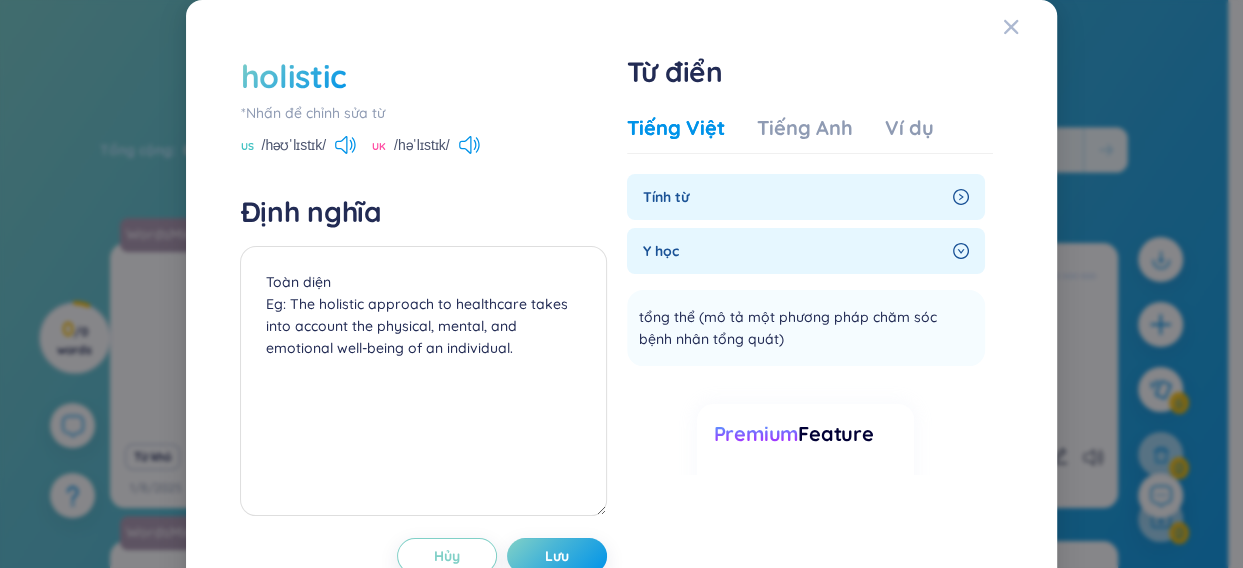 click 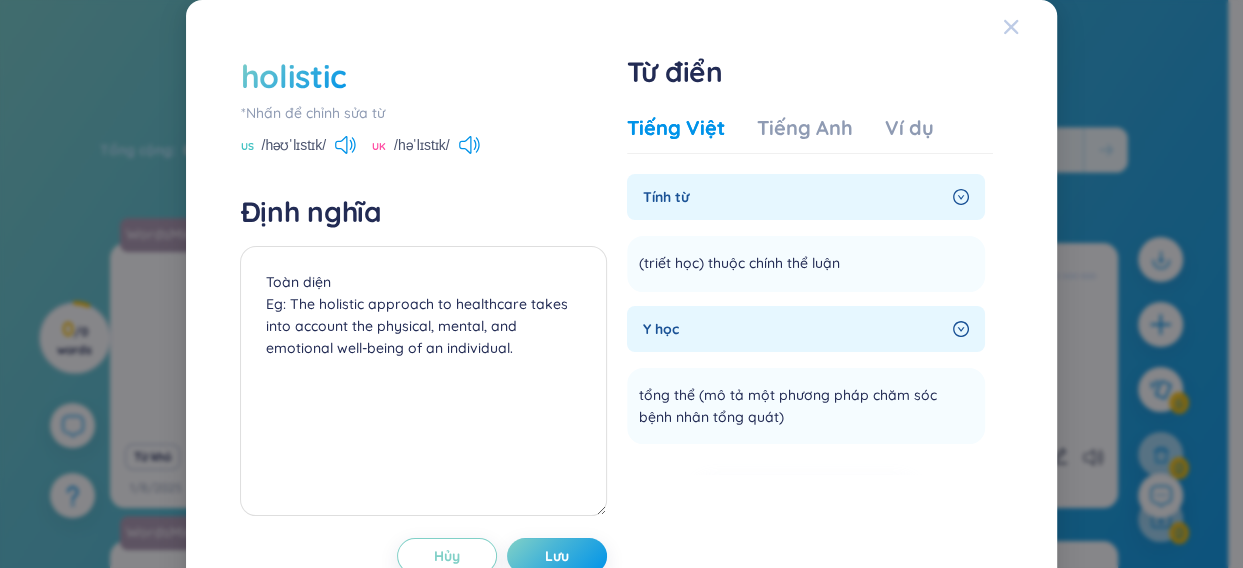 click 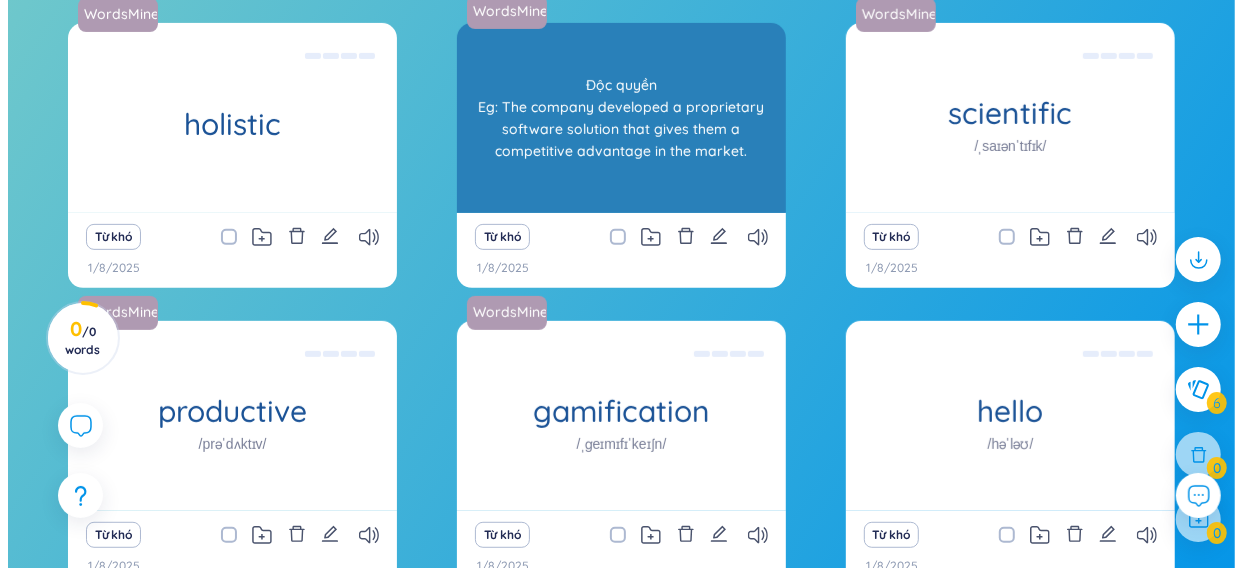 scroll, scrollTop: 542, scrollLeft: 0, axis: vertical 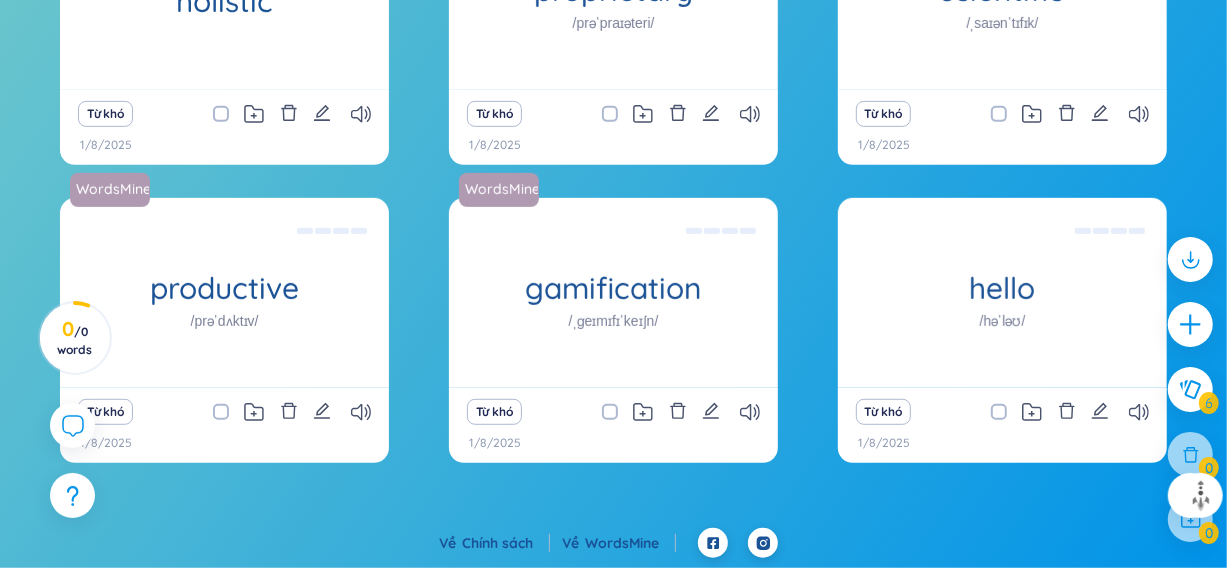 click at bounding box center (1190, 519) 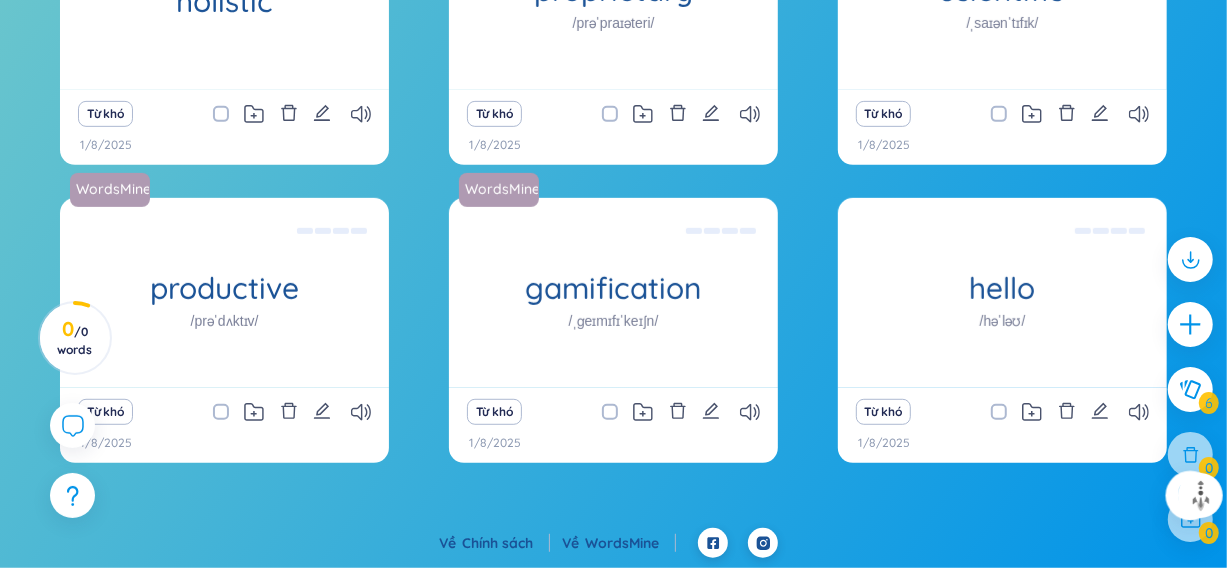 click 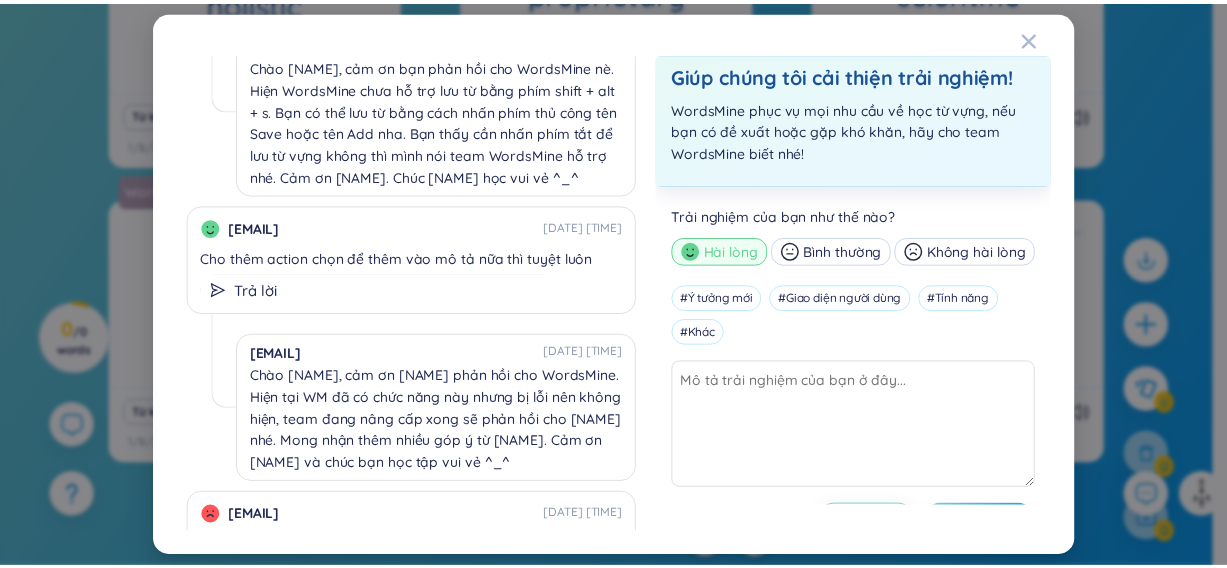 scroll, scrollTop: 600, scrollLeft: 0, axis: vertical 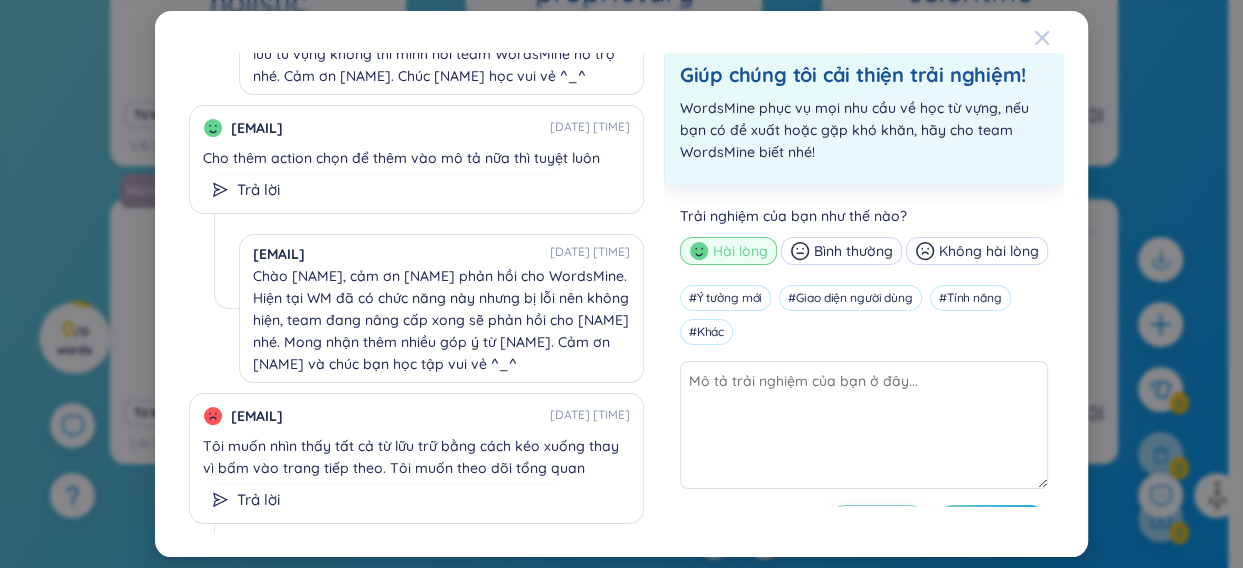 click 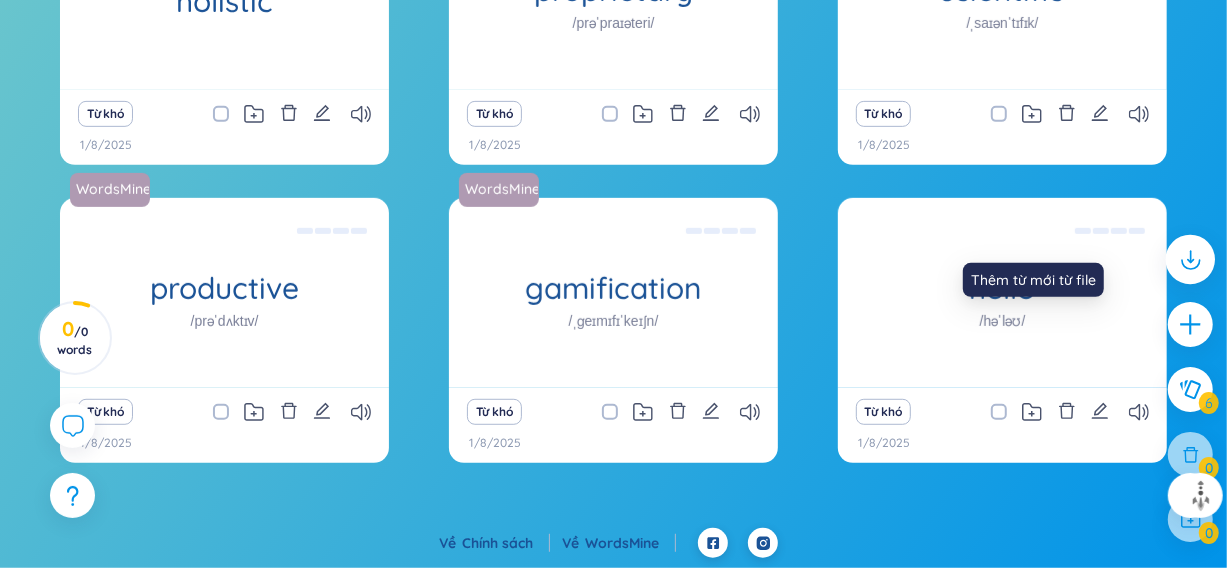 click 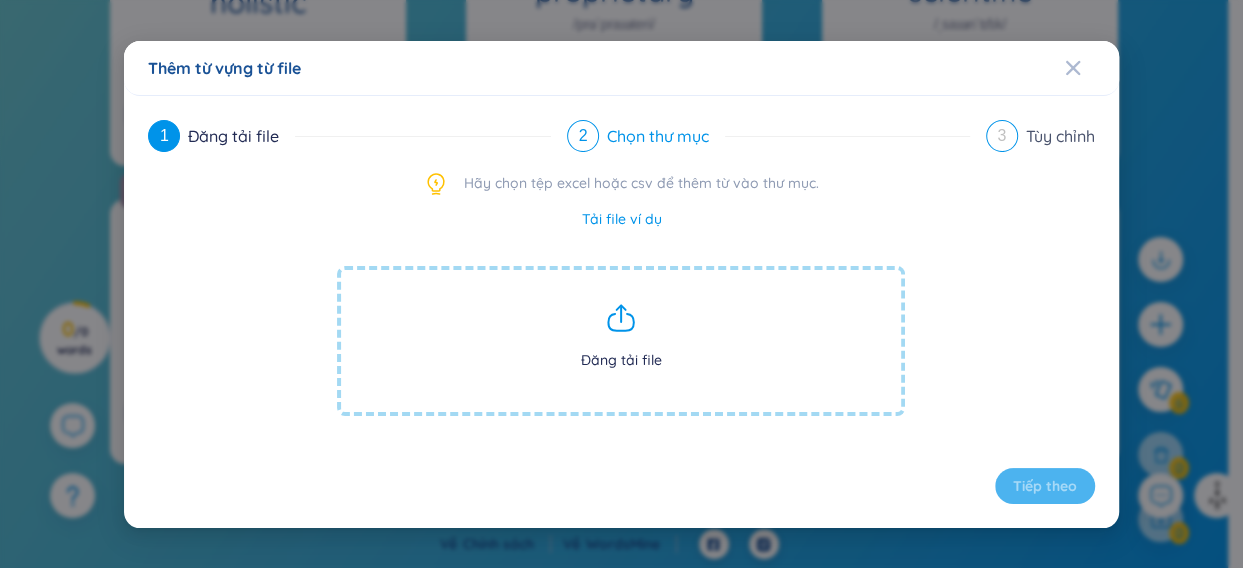 click on "2" at bounding box center [583, 135] 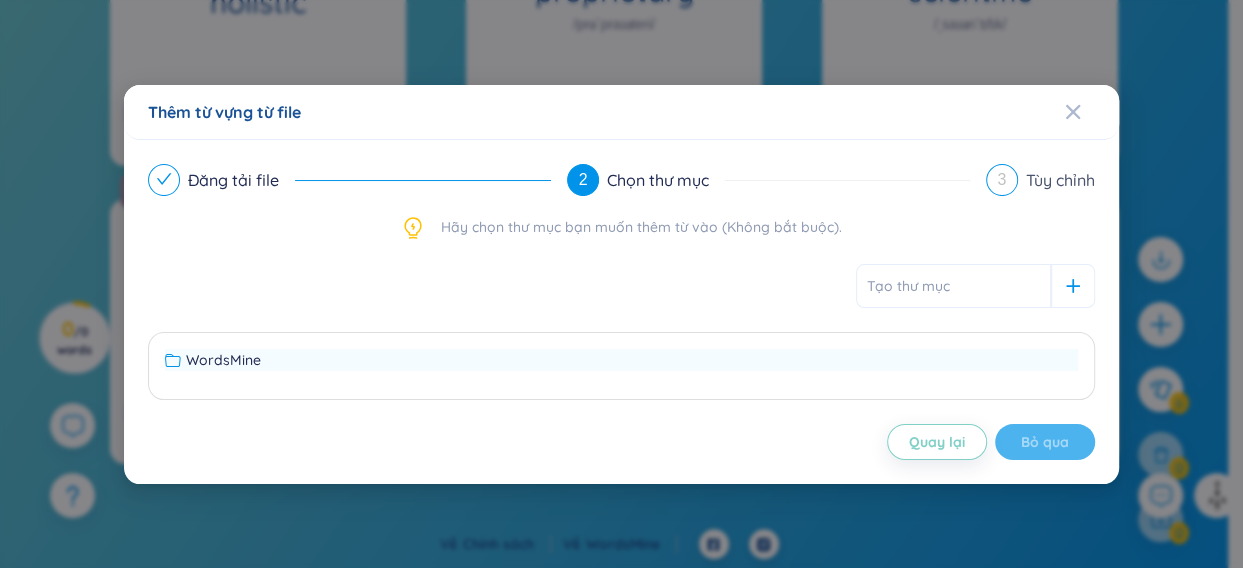 click on "WordsMine" at bounding box center [621, 360] 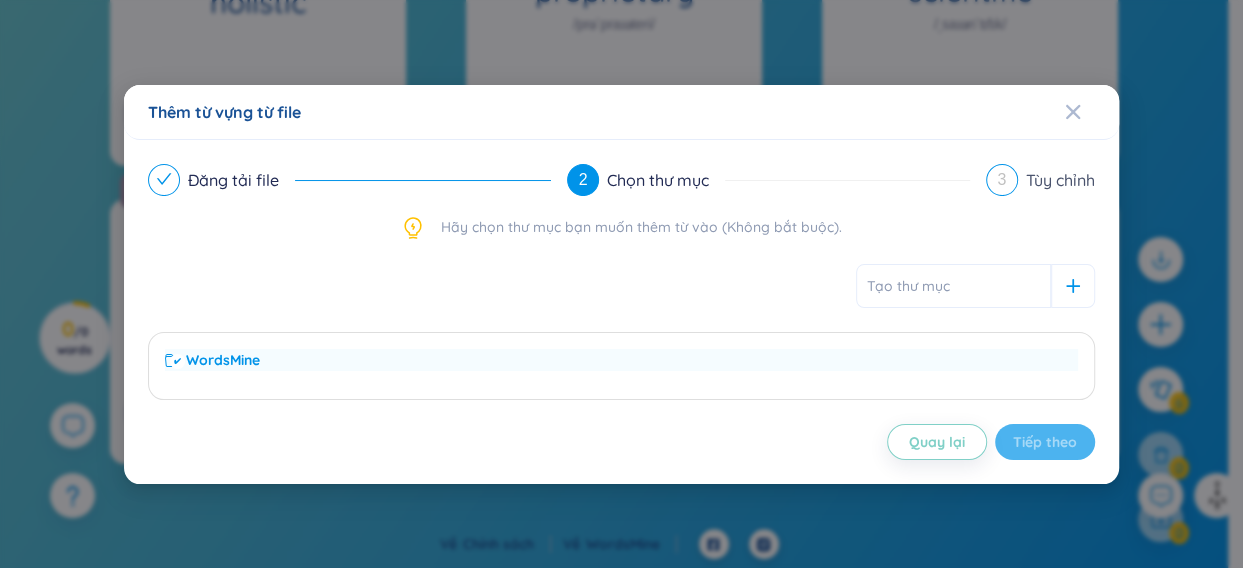 click on "WordsMine" at bounding box center [621, 360] 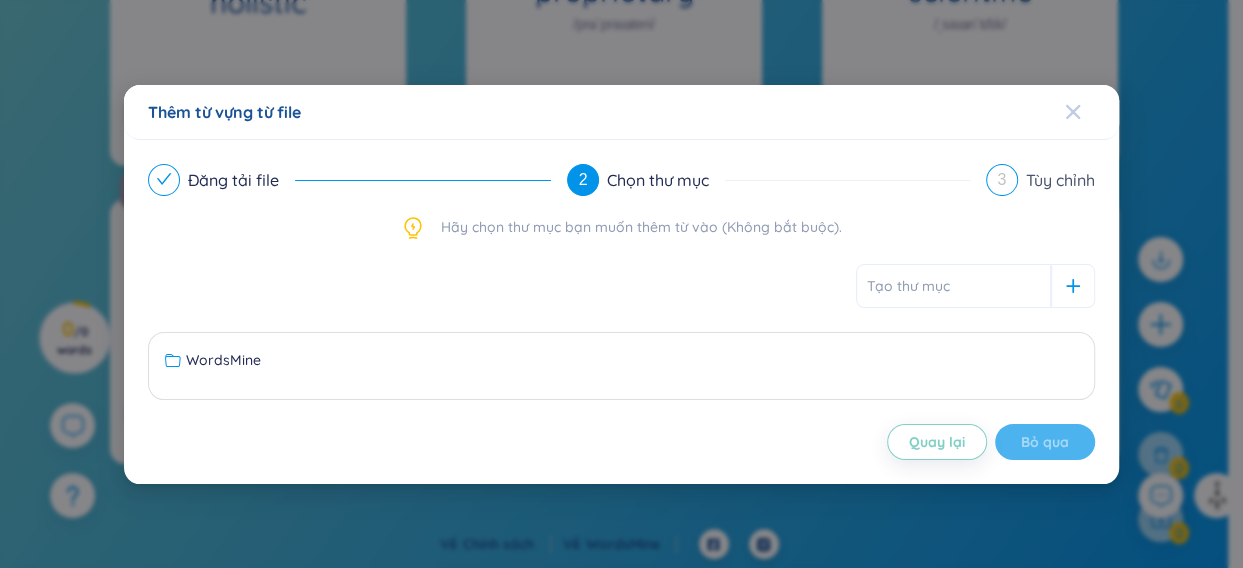 click at bounding box center [1092, 112] 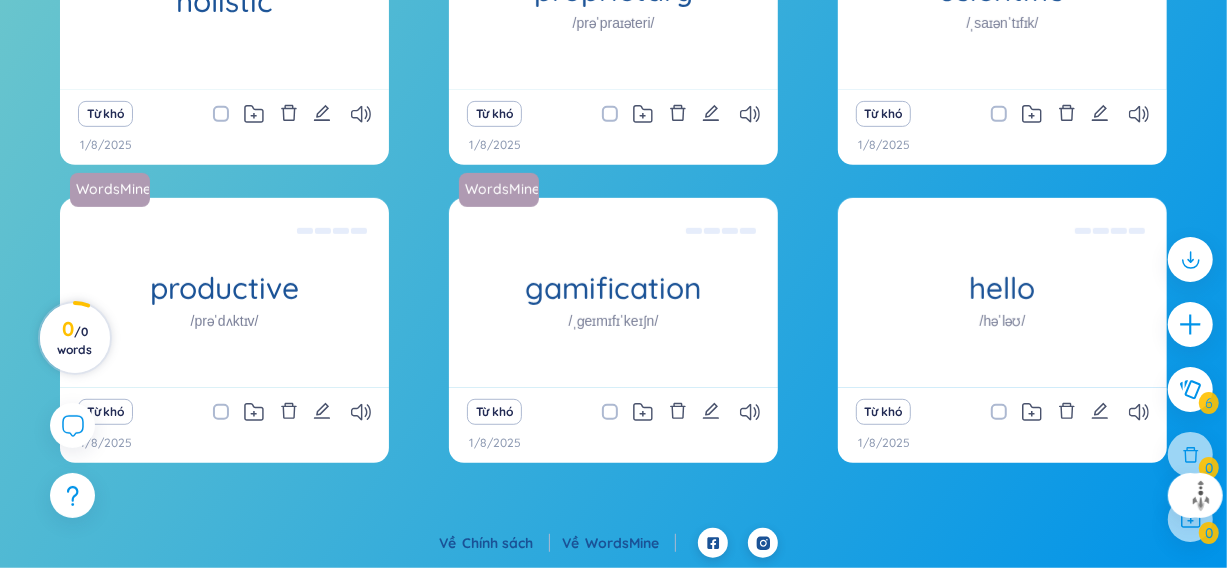 click on "/ 0   words" at bounding box center (74, 340) 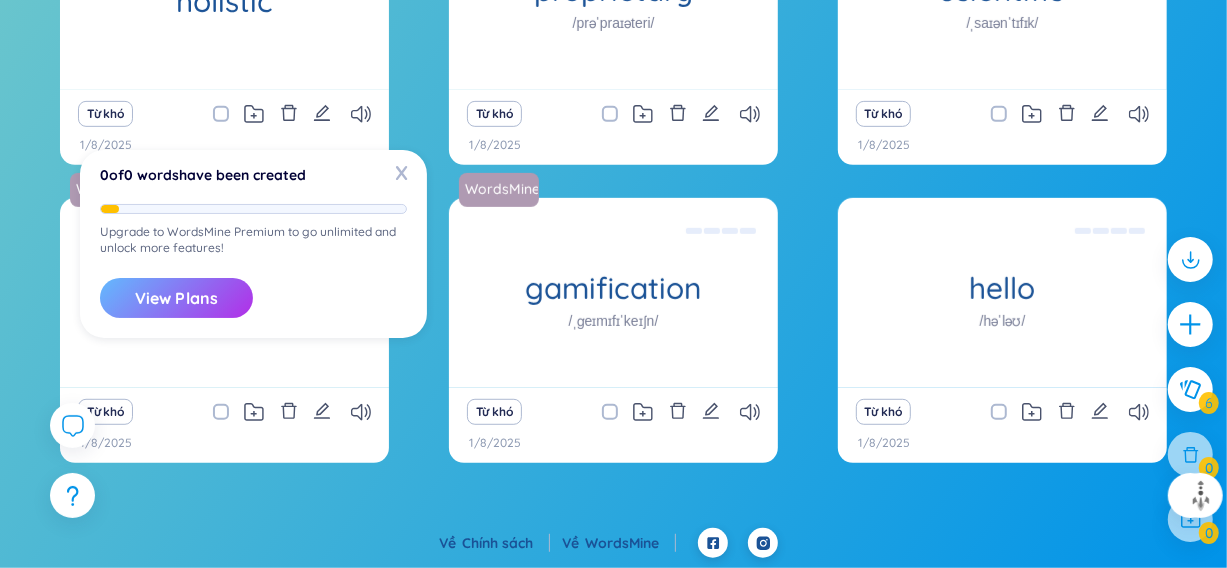click on "View Plans" at bounding box center (176, 298) 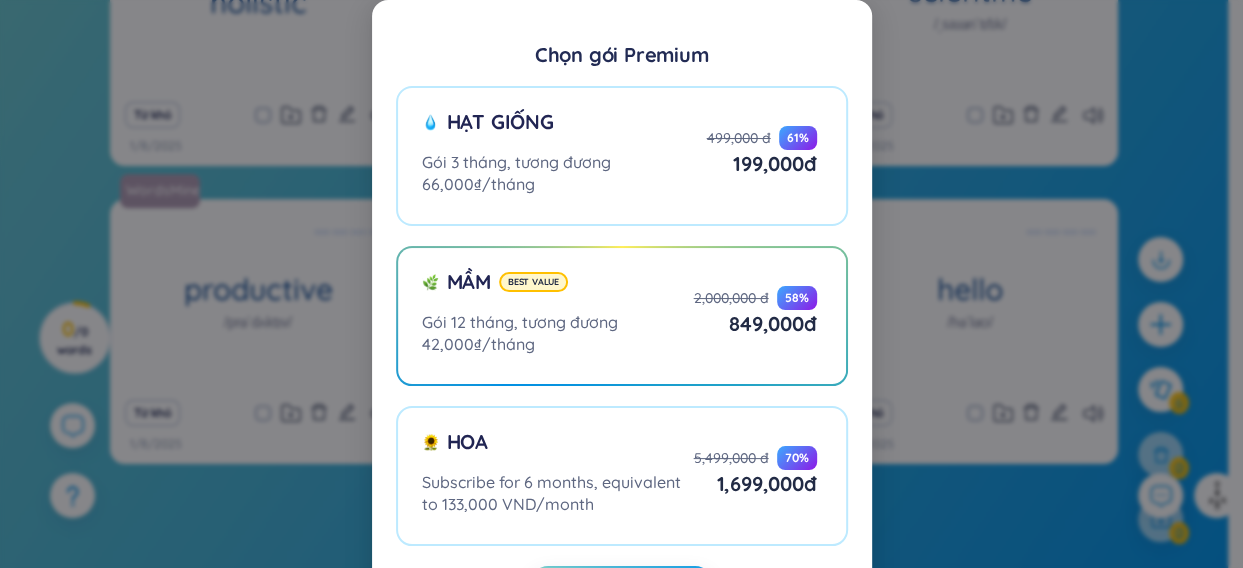 click on "Chọn gói Premium Hạt giống Gói 3 tháng, tương đương 66,000₫/tháng 499,000 đ 61 % 199,000 đ Mầm Best value Gói 12 tháng, tương đương 42,000₫/tháng 2,000,000 đ 58 % 849,000 đ Hoa Subscribe for 6 months, equivalent to 133,000 VND/month 5,499,000 đ 70 % 1,699,000 đ Nâng cấp gói Premium" at bounding box center [621, 284] 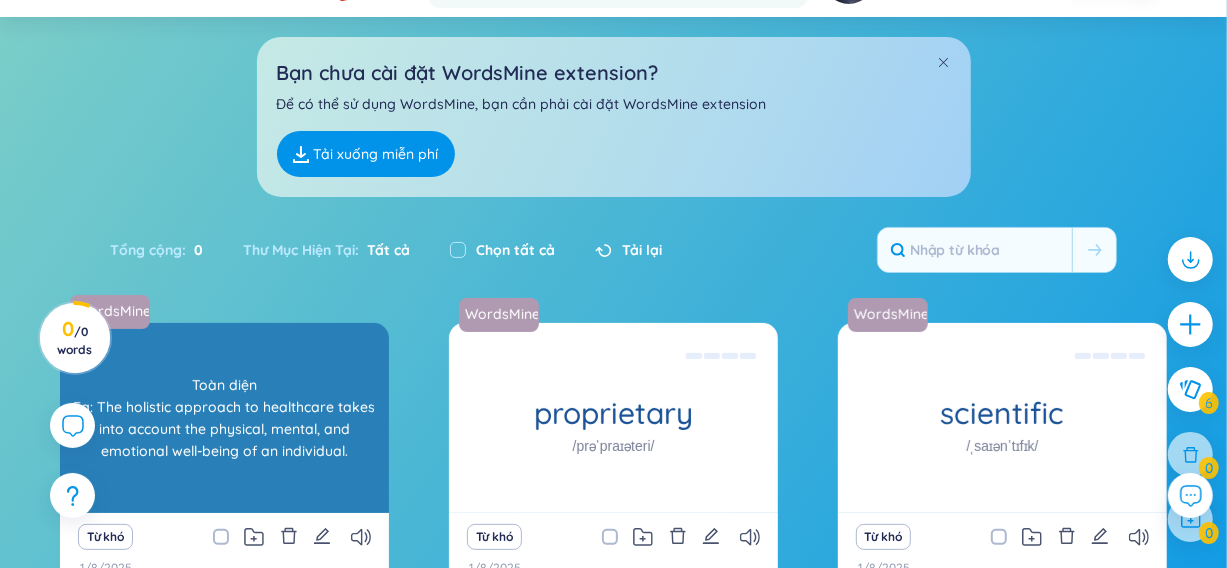 scroll, scrollTop: 200, scrollLeft: 0, axis: vertical 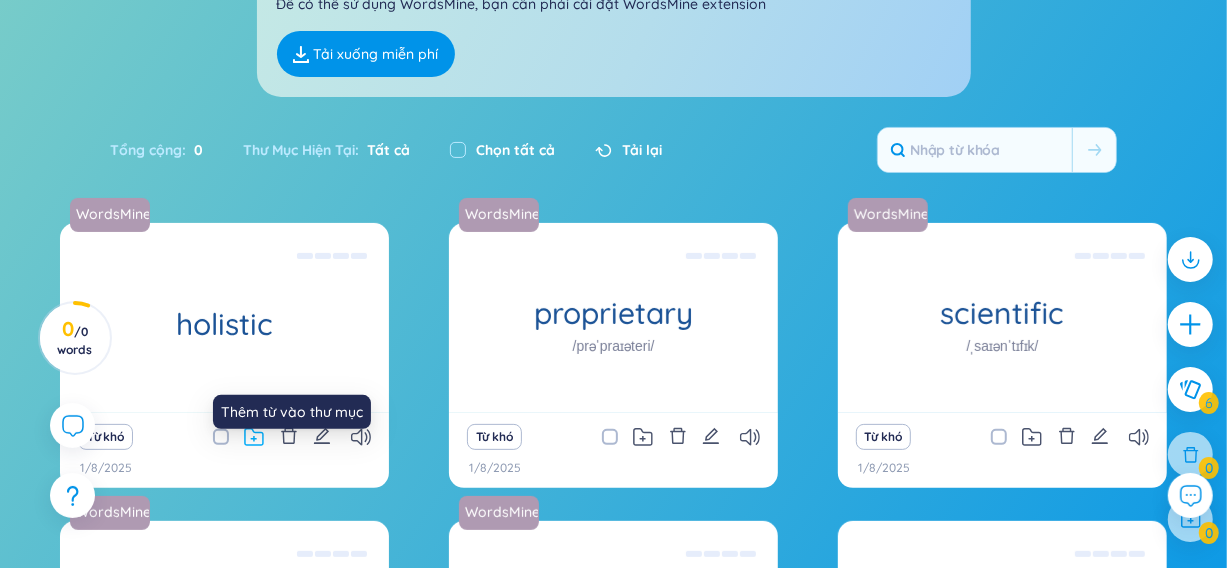 click 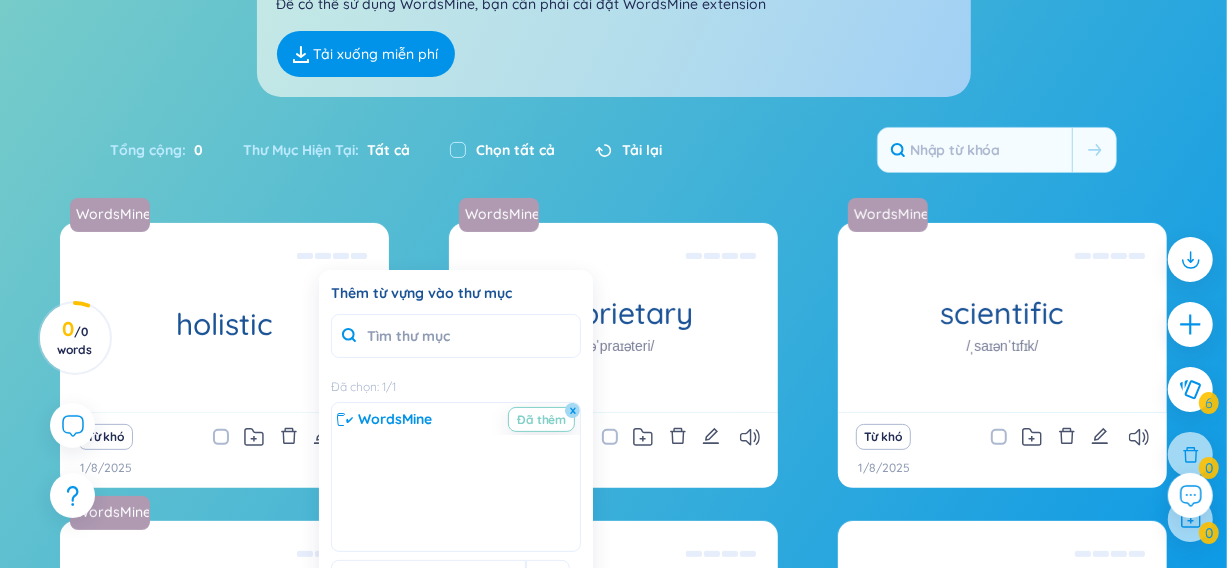 click on "Tổng cộng :       0 Thư Mục Hiện Tại :     Tất cả Chọn tất cả   Tải lại" at bounding box center (613, 150) 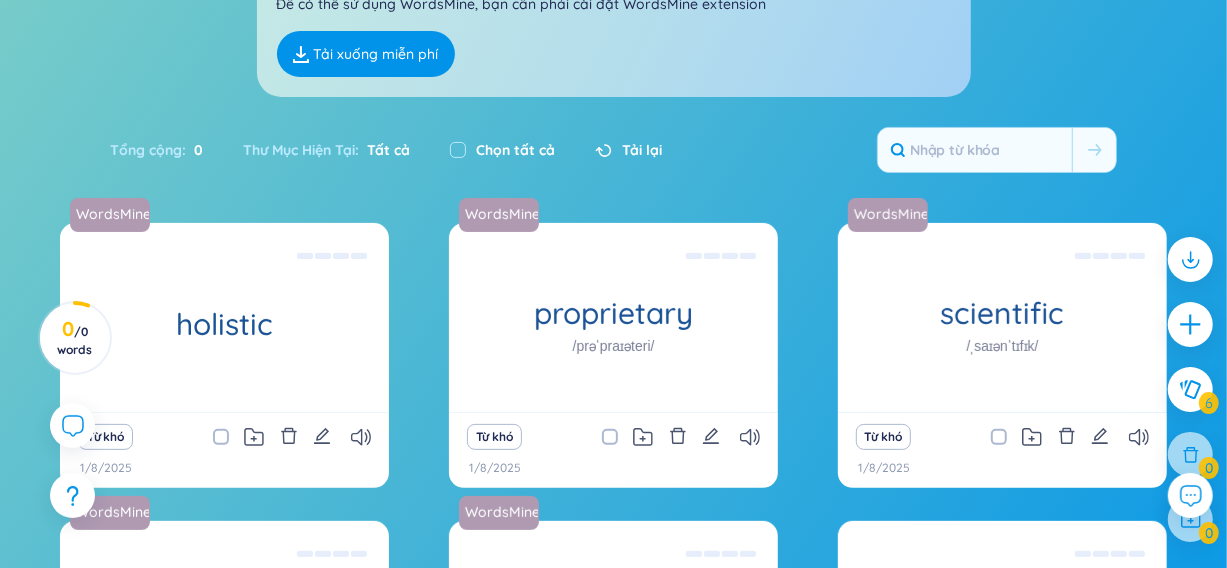 scroll, scrollTop: 500, scrollLeft: 0, axis: vertical 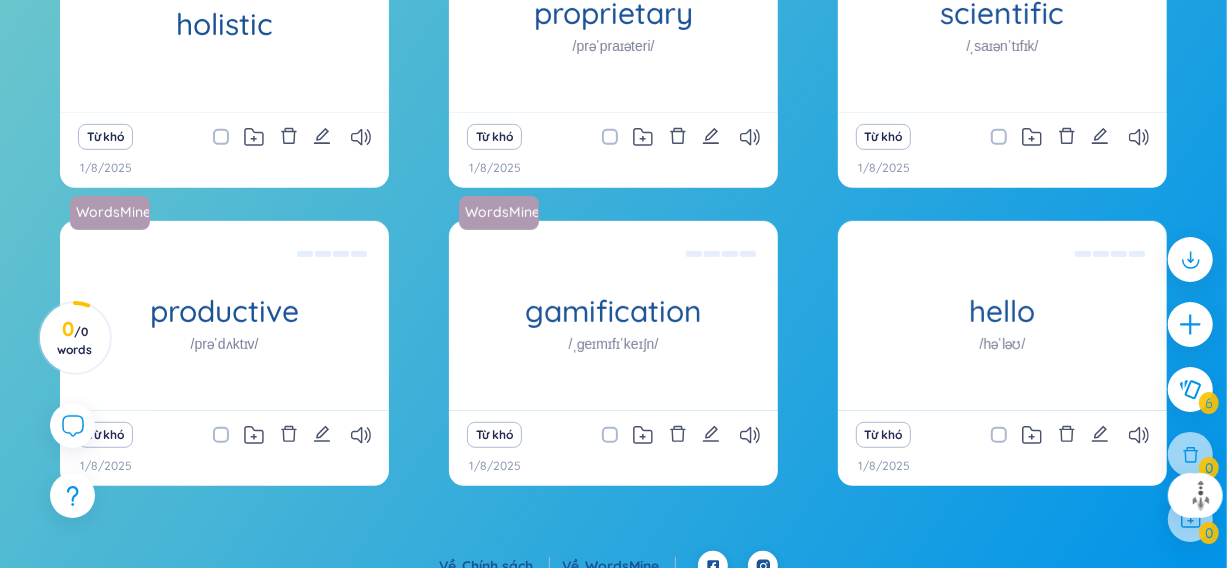 click on "Từ khó" at bounding box center (916, 435) 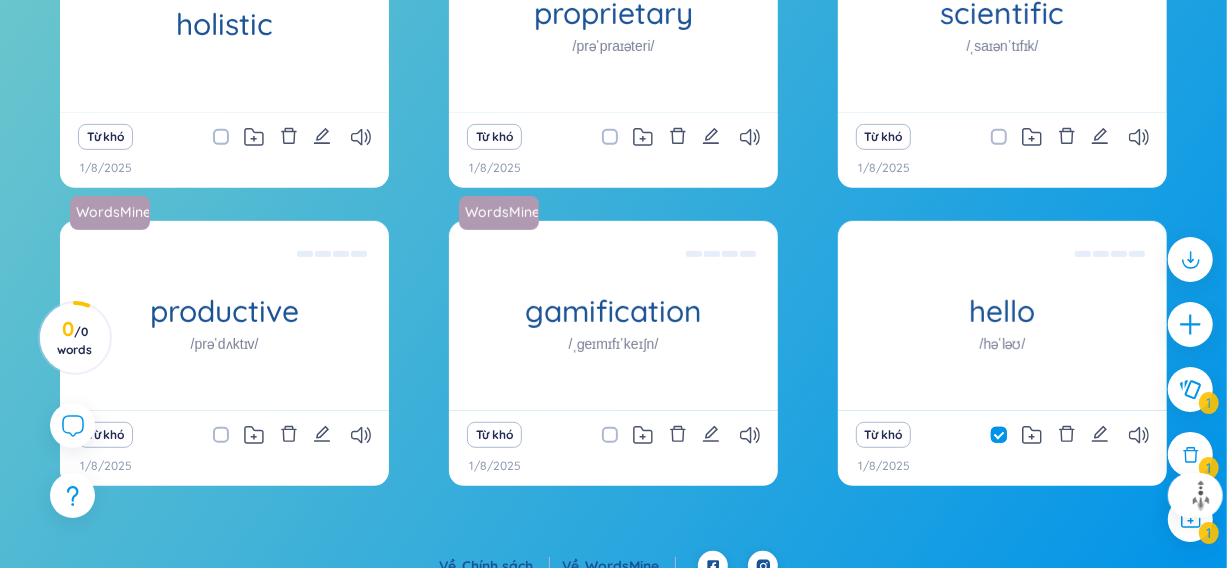 click at bounding box center (1009, 435) 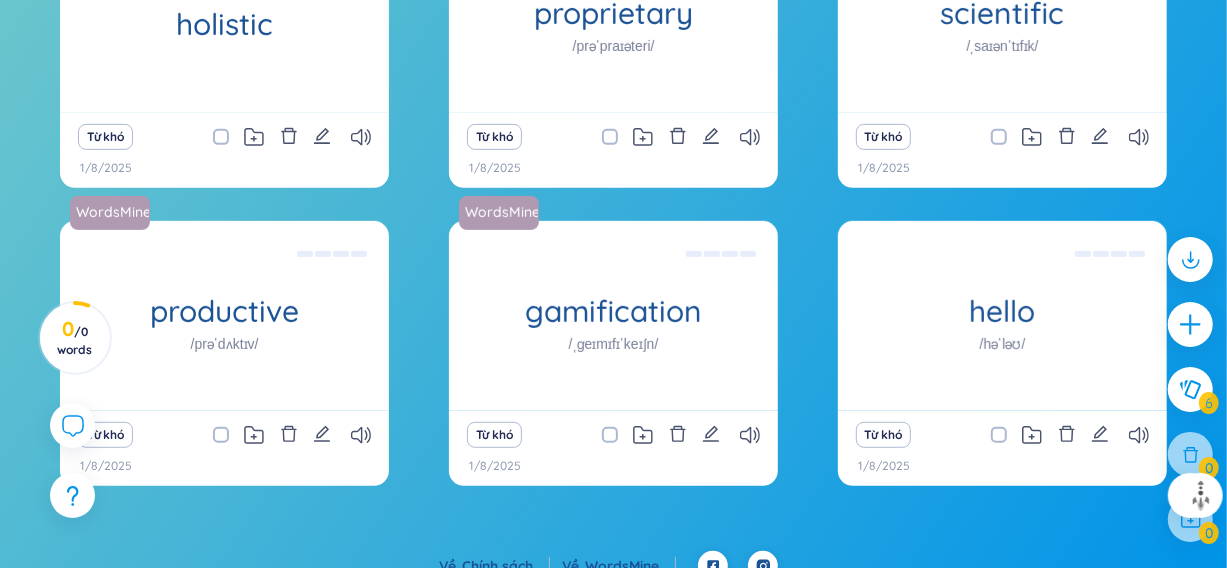 click at bounding box center [1009, 435] 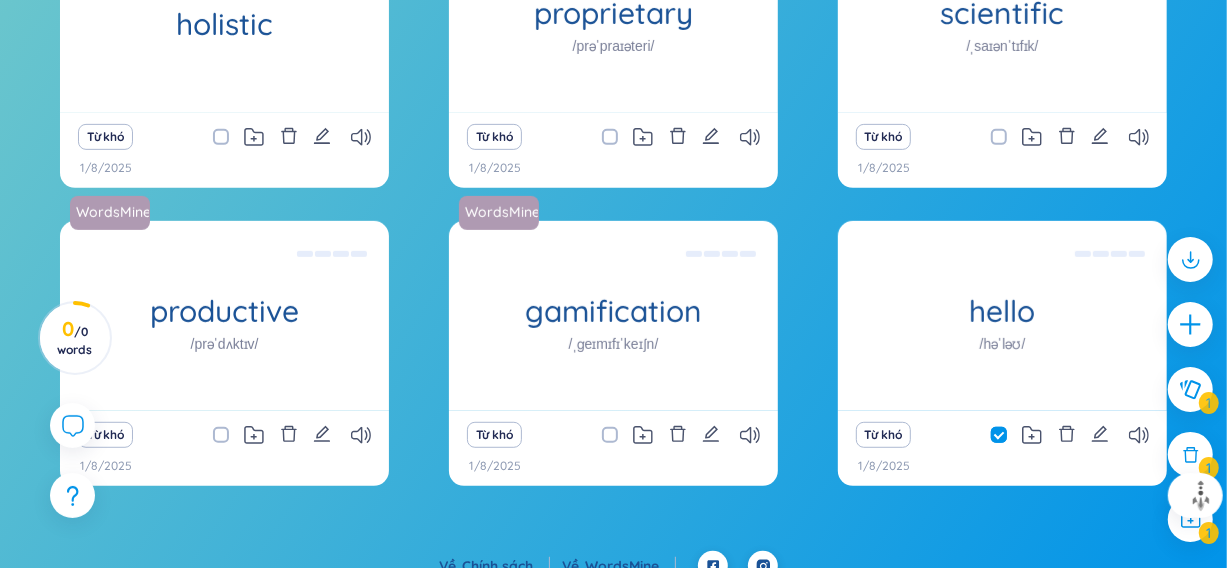 click at bounding box center [1009, 435] 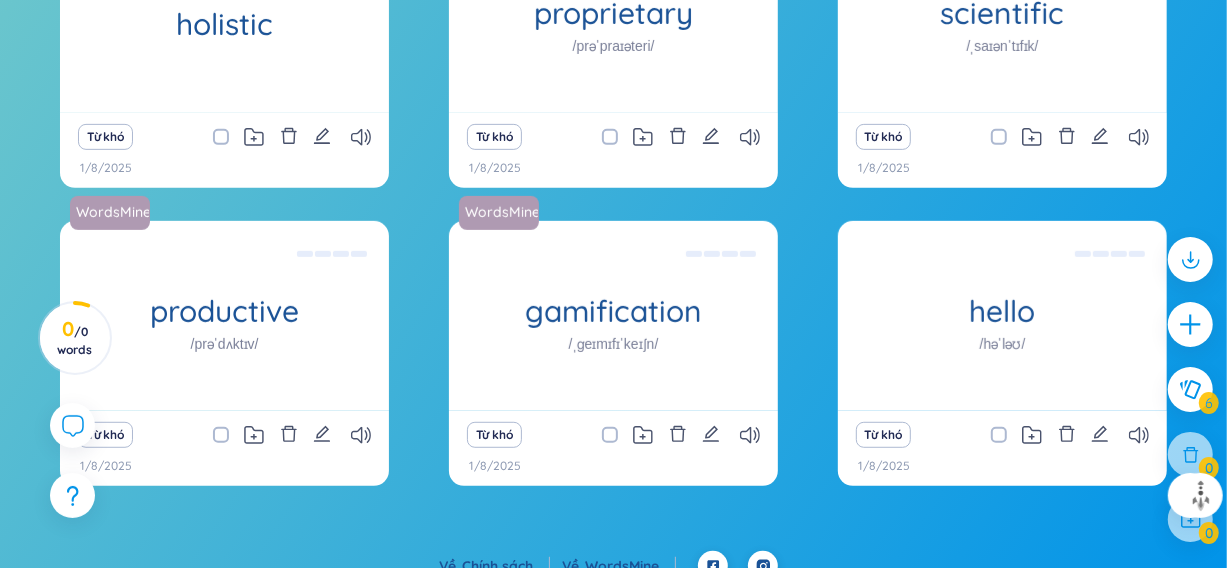 click at bounding box center (1009, 435) 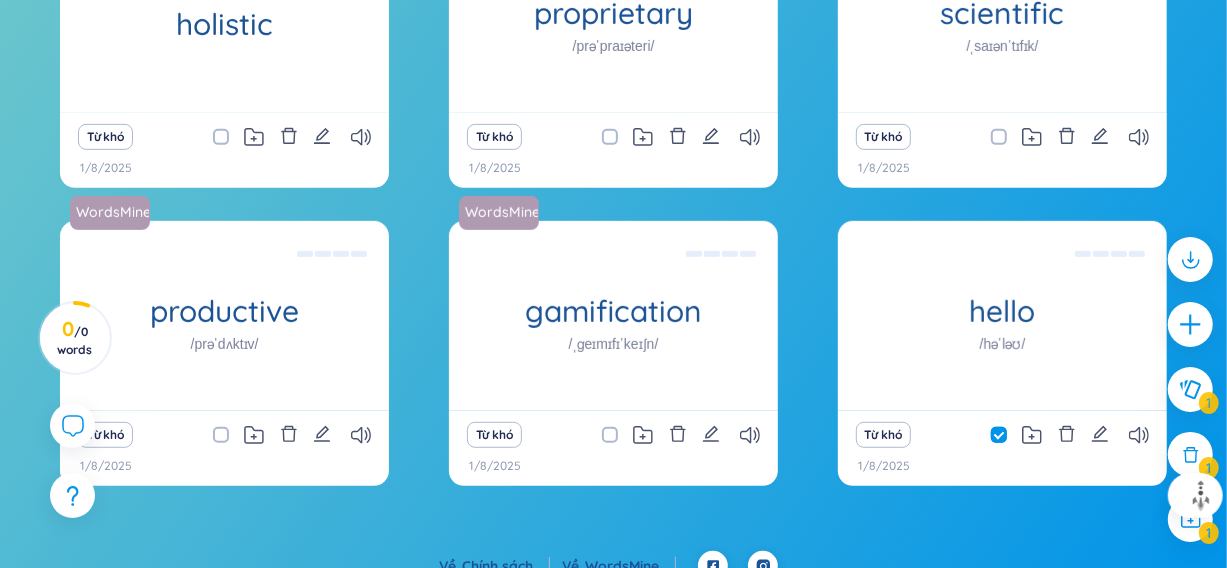 click at bounding box center (999, 435) 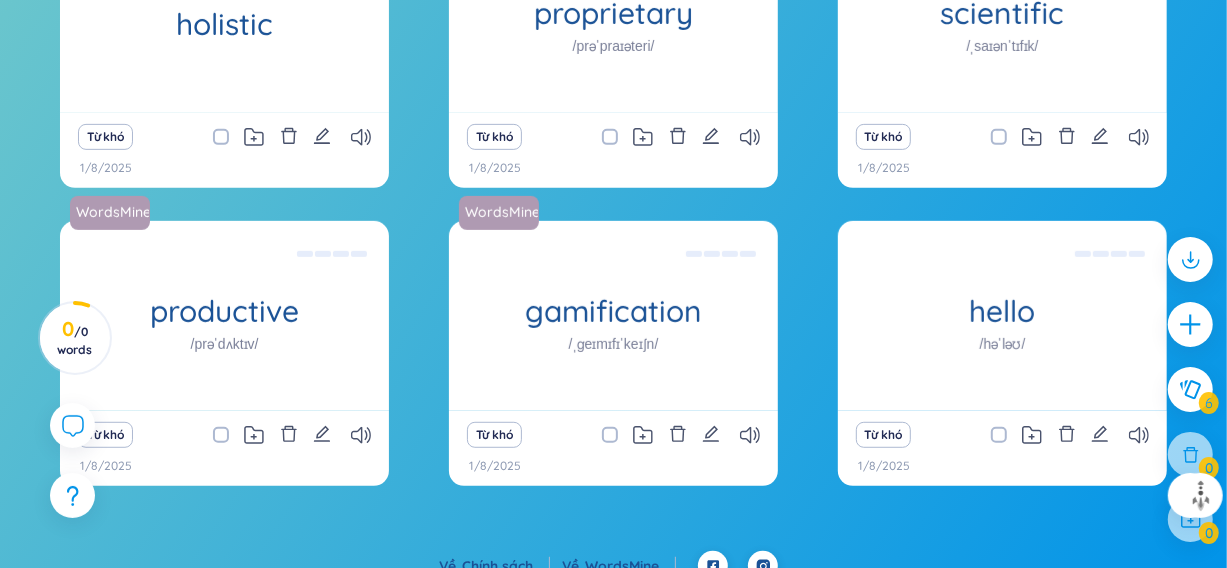 click at bounding box center (999, 435) 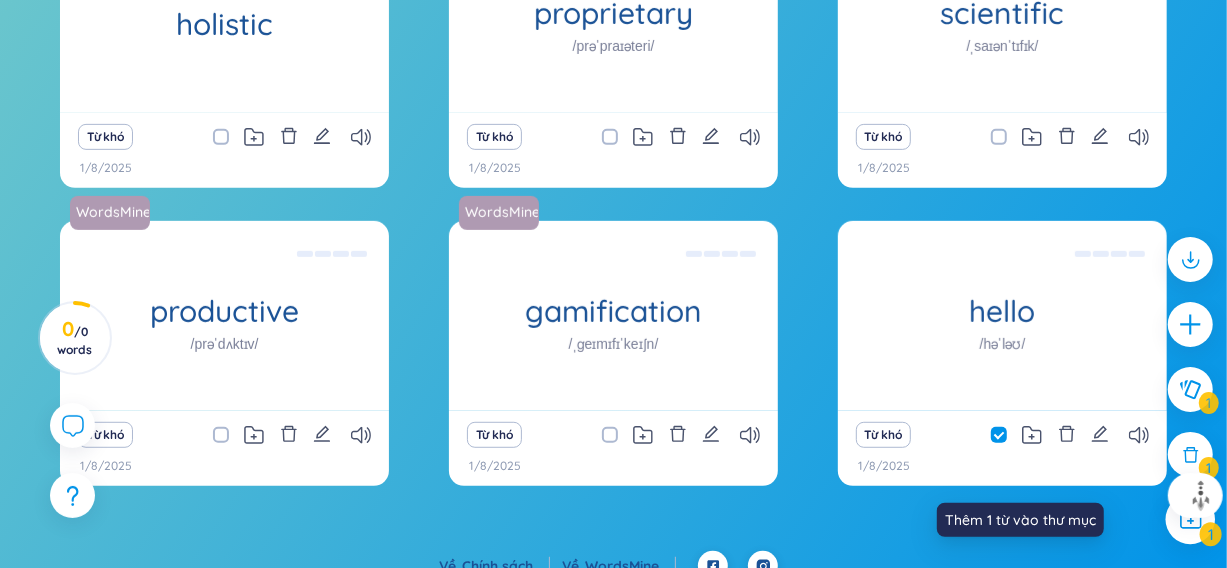click 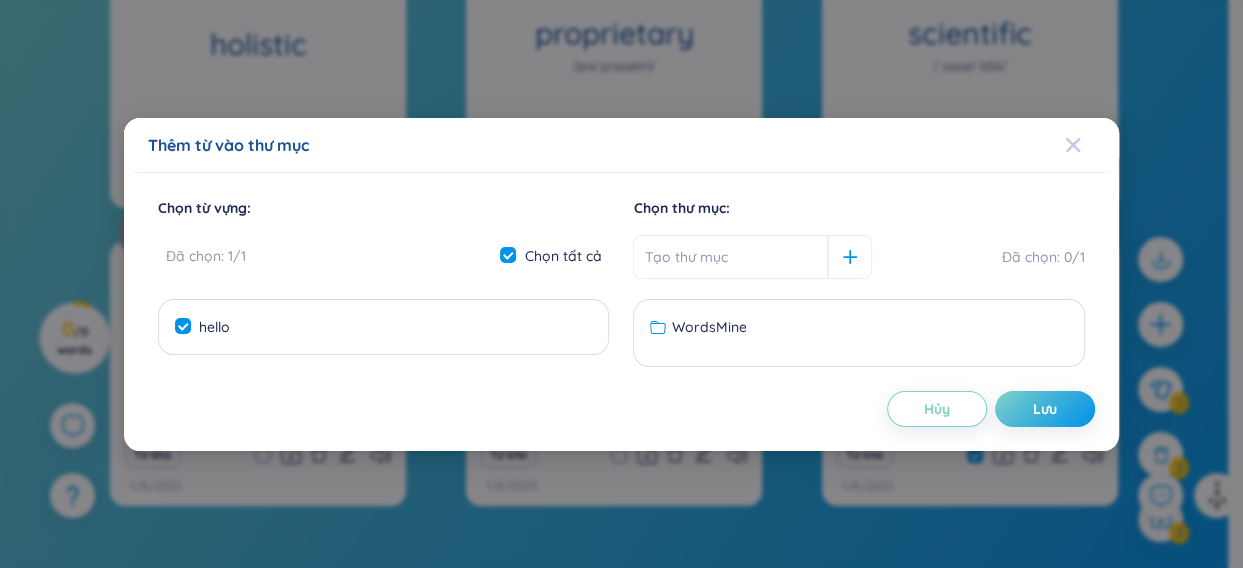 click 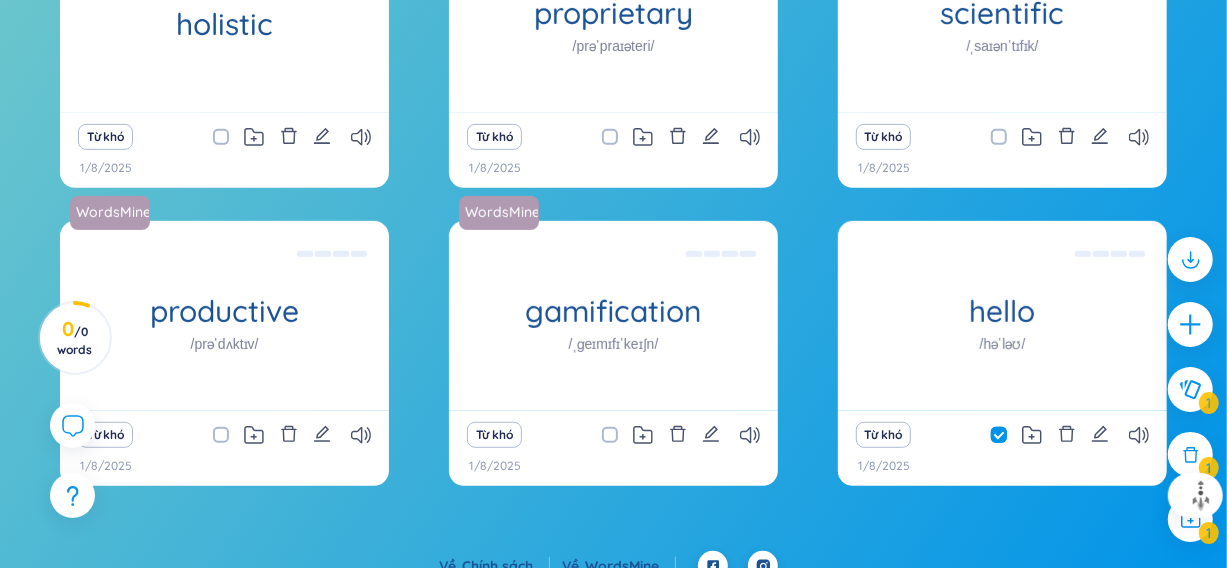 click at bounding box center [1009, 435] 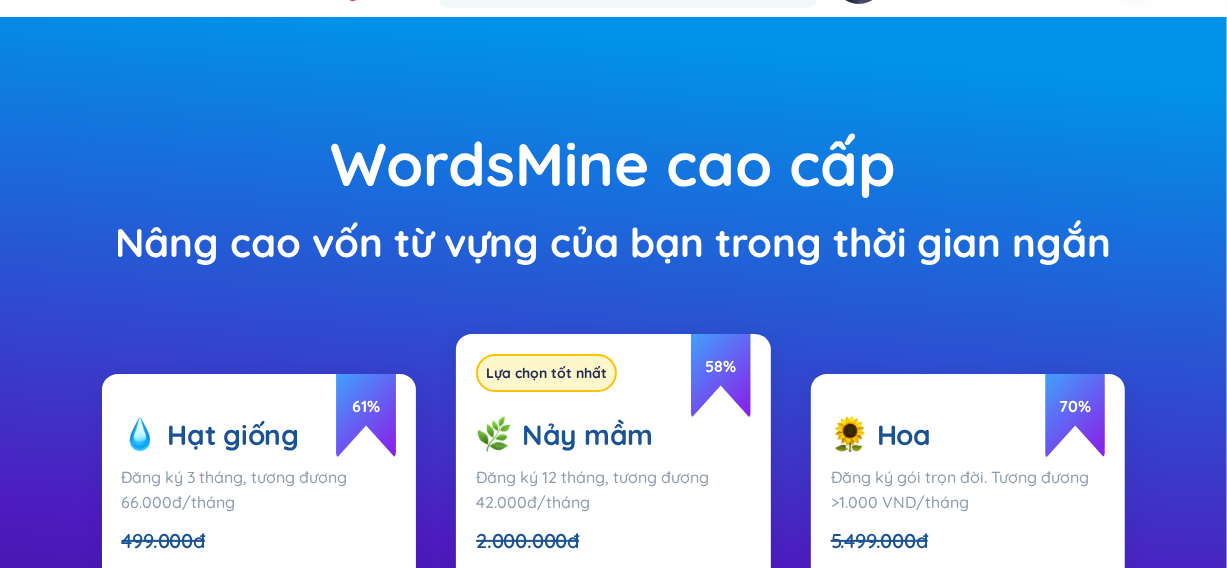 scroll, scrollTop: 200, scrollLeft: 0, axis: vertical 